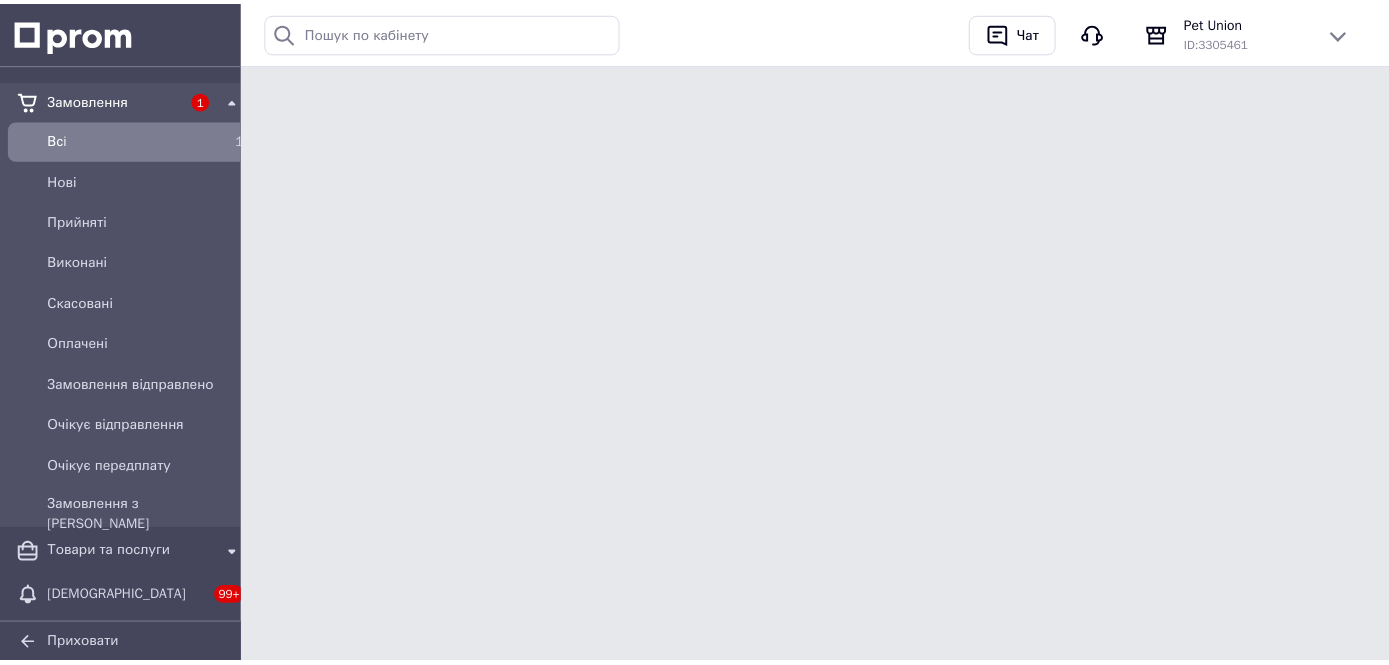 scroll, scrollTop: 0, scrollLeft: 0, axis: both 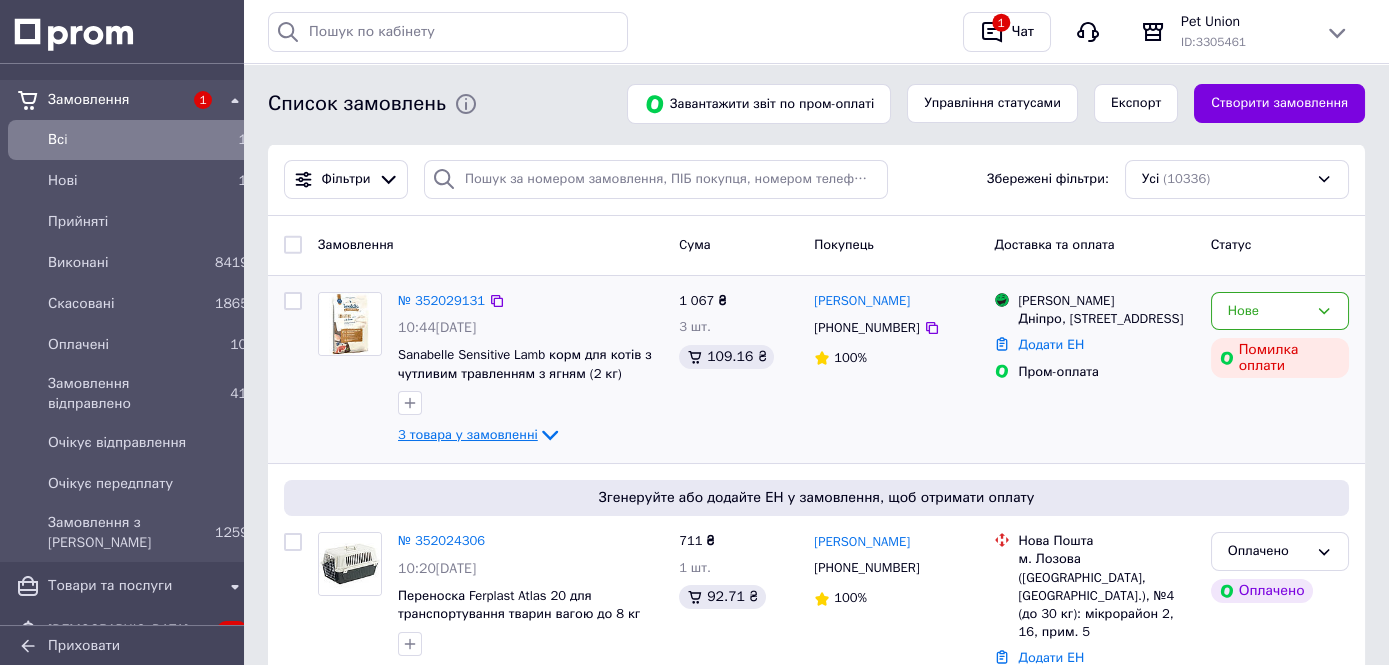 click on "3 товара у замовленні" at bounding box center (468, 434) 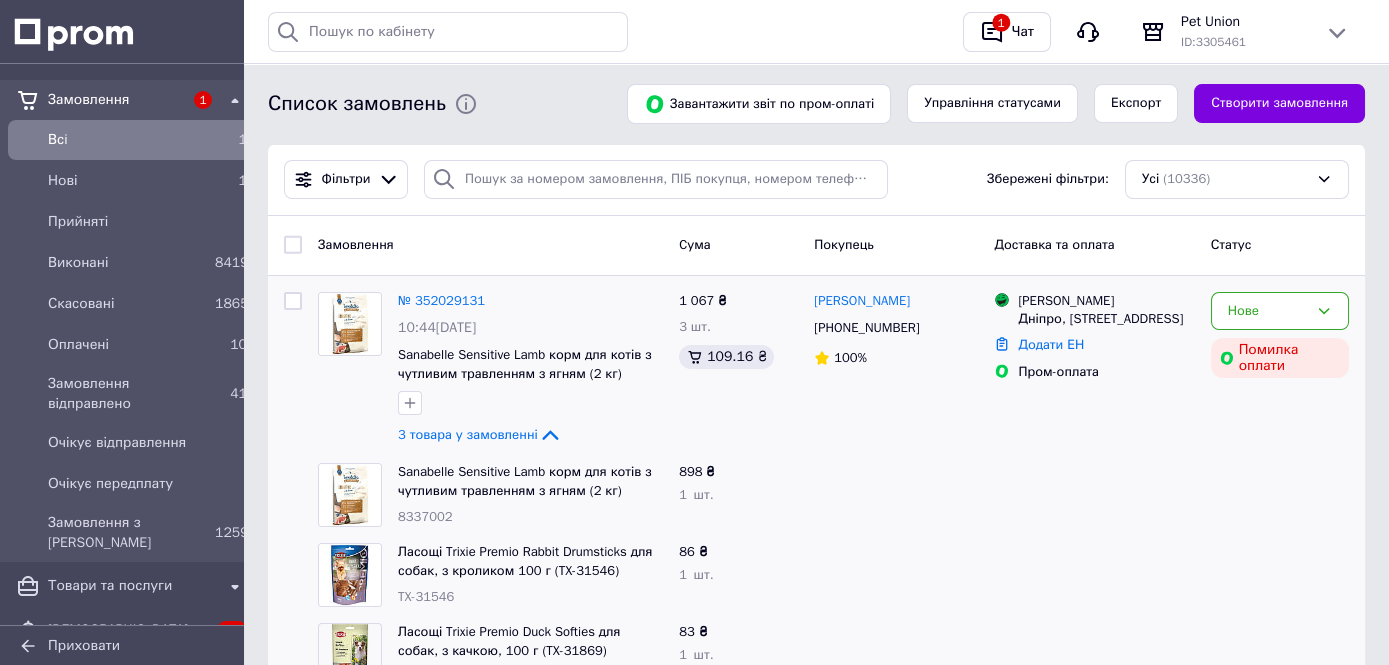click on "8337002" at bounding box center [425, 516] 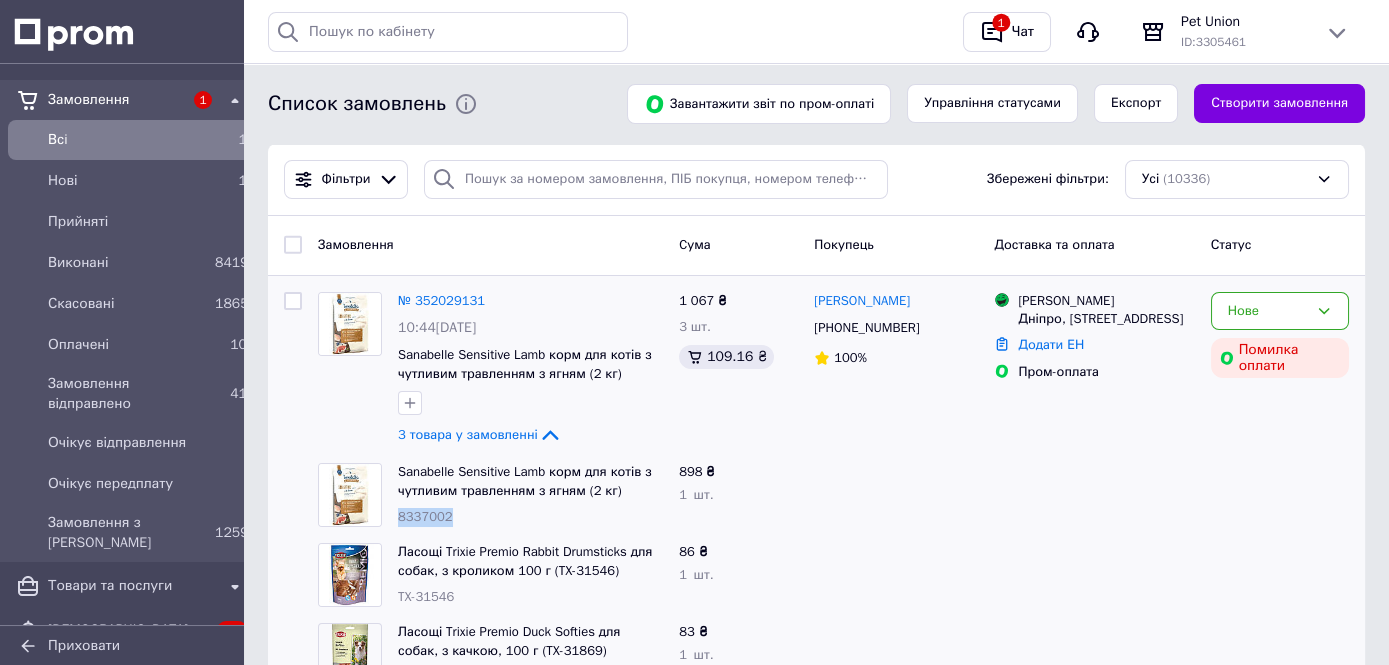 click on "8337002" at bounding box center (425, 516) 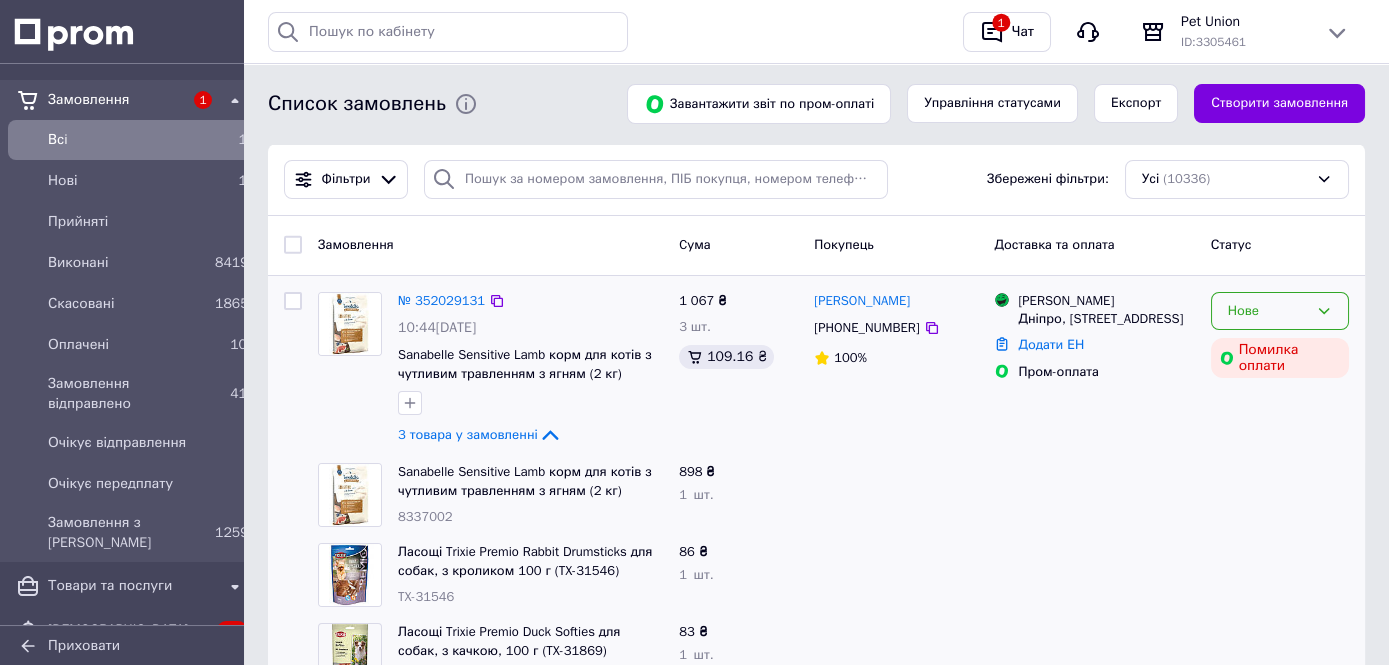 click 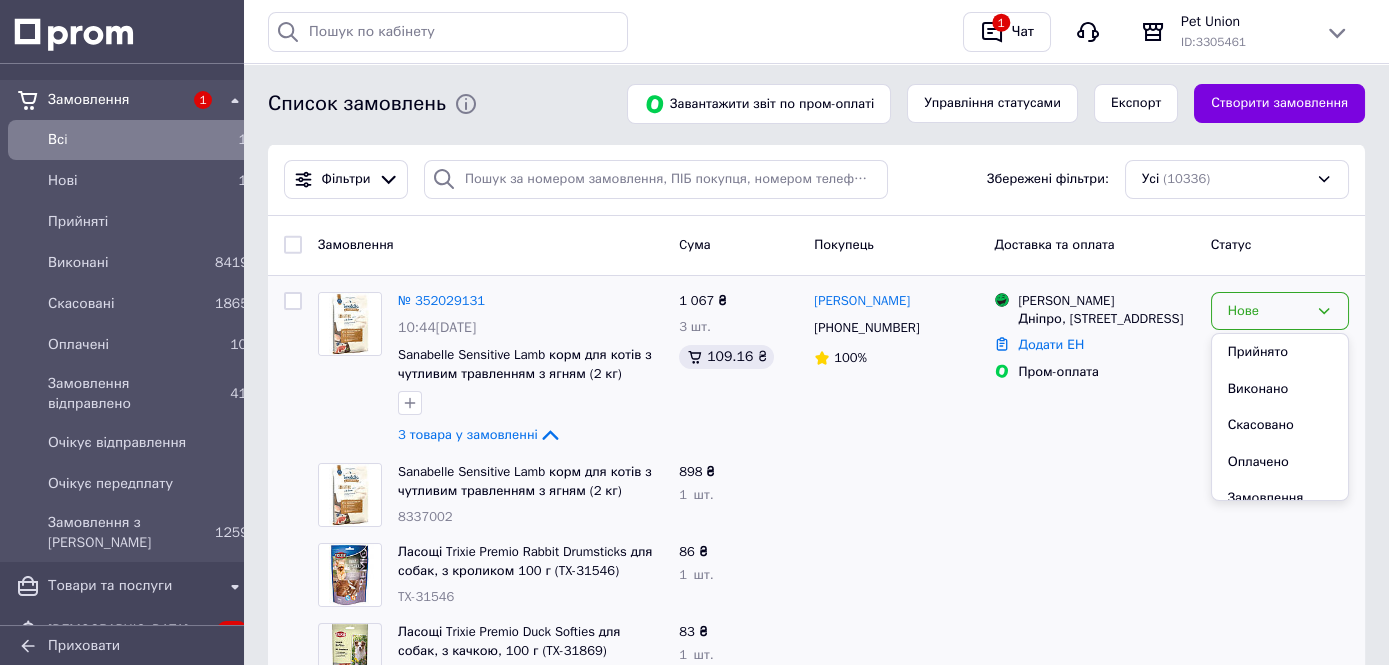 drag, startPoint x: 1291, startPoint y: 425, endPoint x: 1374, endPoint y: 456, distance: 88.60023 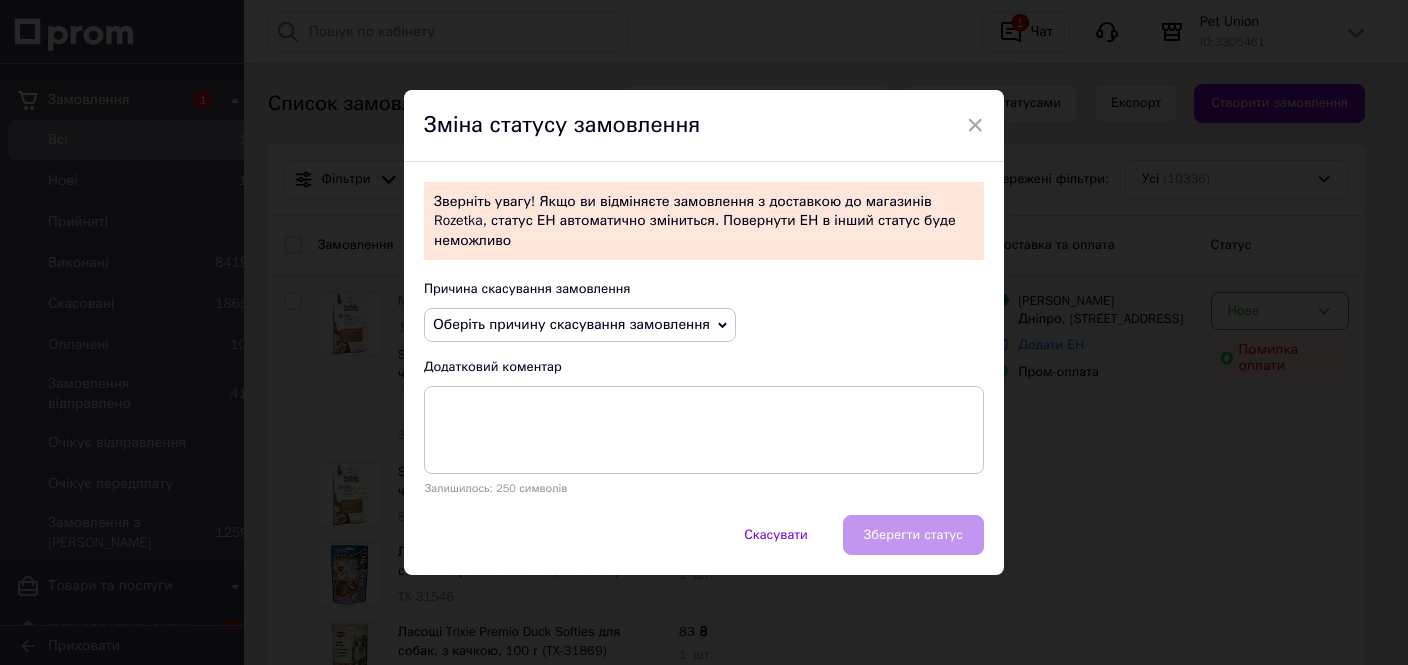 click on "Оберіть причину скасування замовлення" at bounding box center [571, 324] 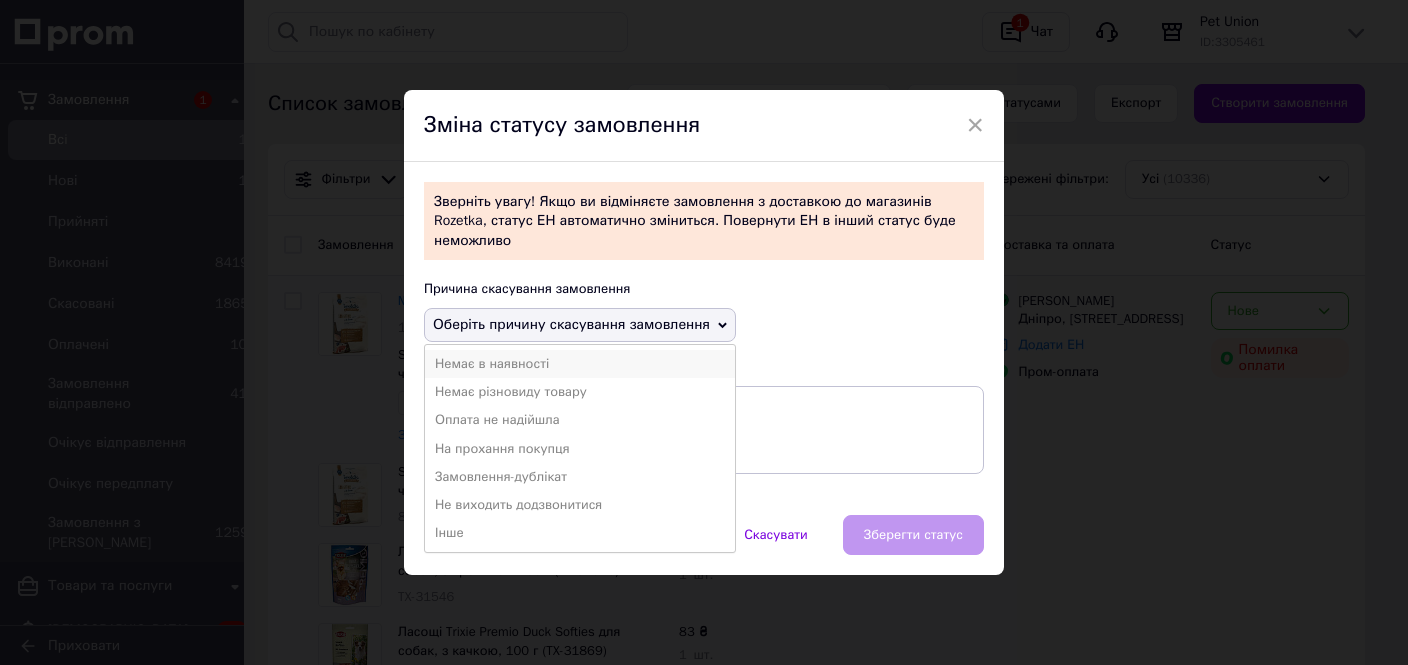 click on "Немає в наявності" at bounding box center (580, 364) 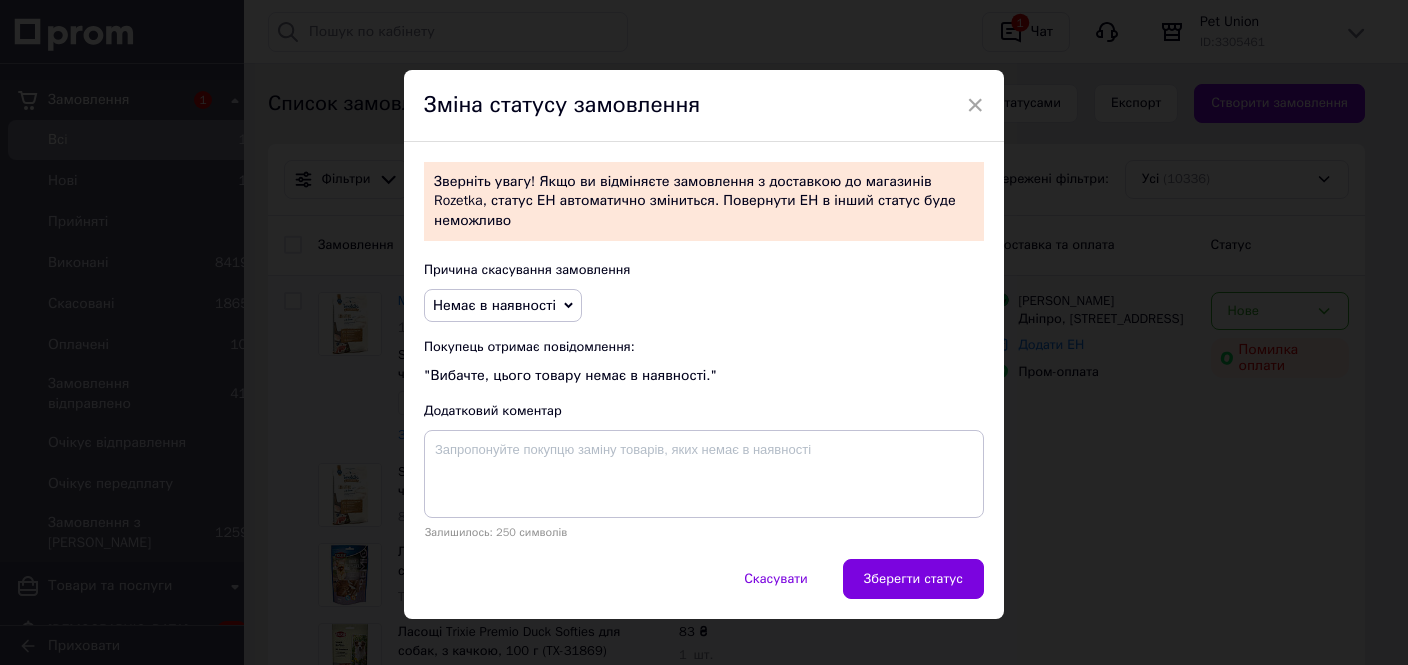 drag, startPoint x: 886, startPoint y: 547, endPoint x: 967, endPoint y: 580, distance: 87.46428 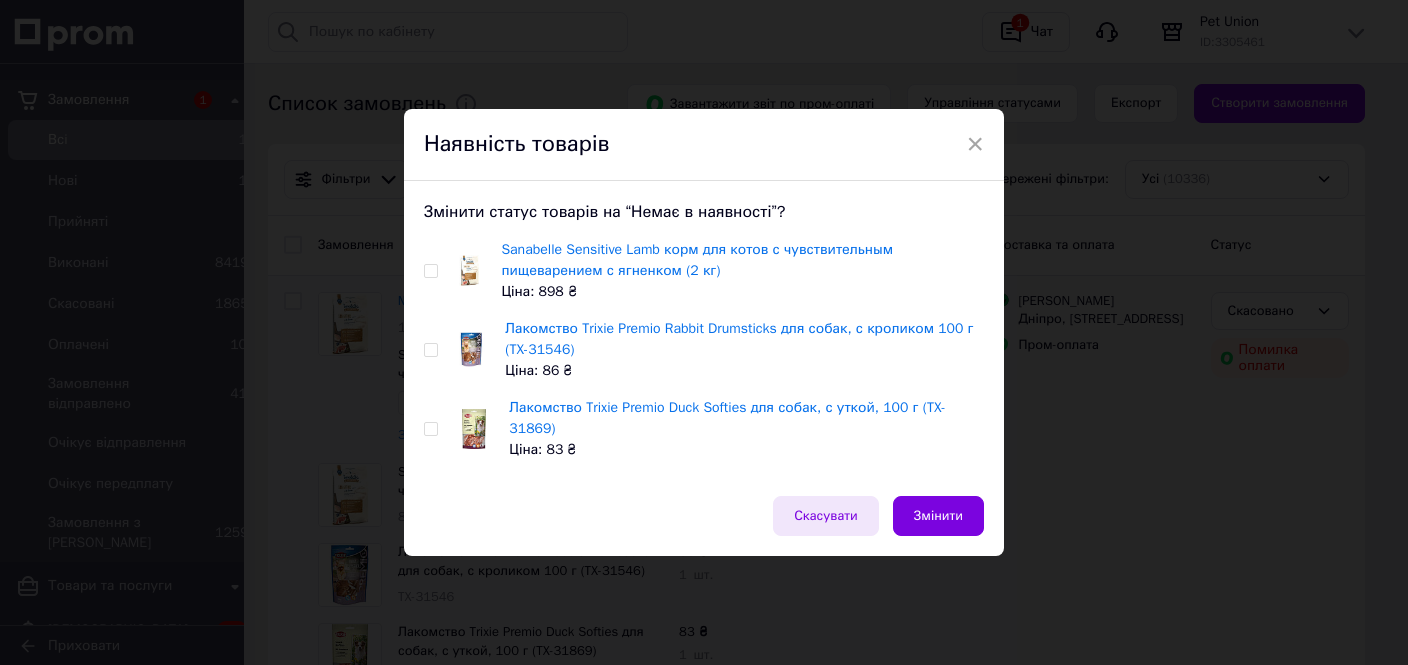 click on "Скасувати" at bounding box center (826, 516) 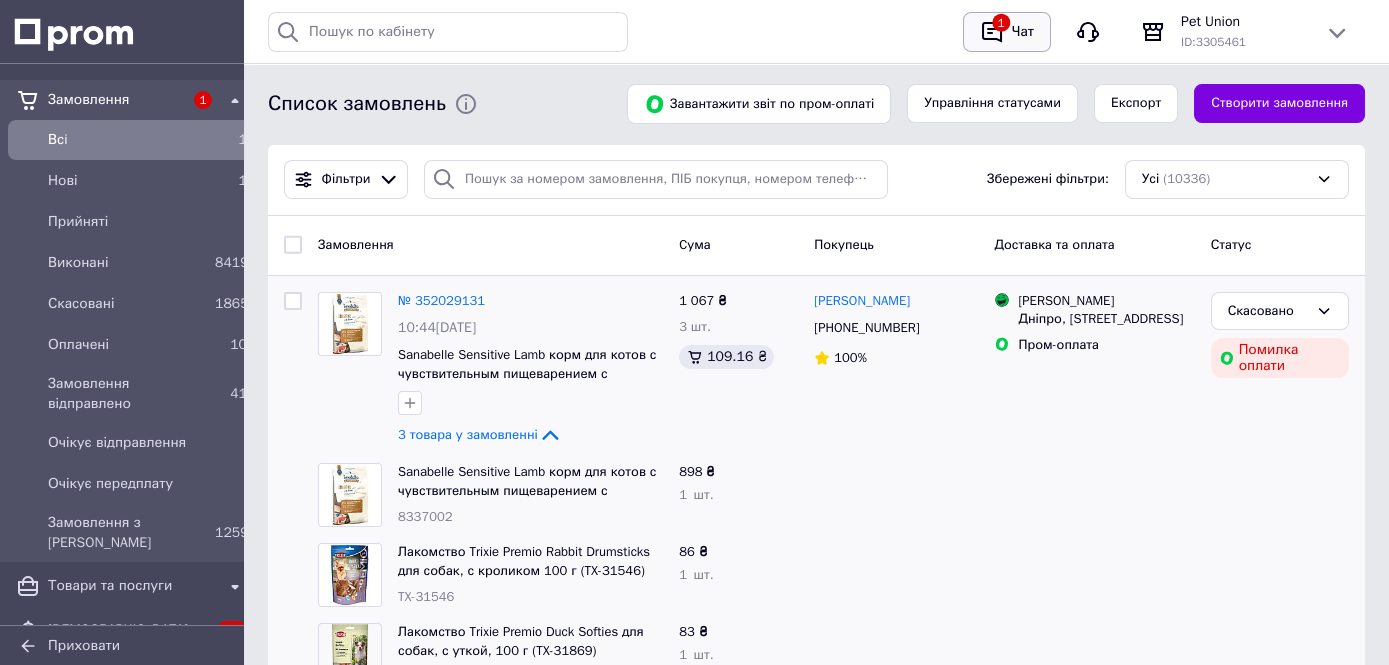 drag, startPoint x: 967, startPoint y: 15, endPoint x: 975, endPoint y: 24, distance: 12.0415945 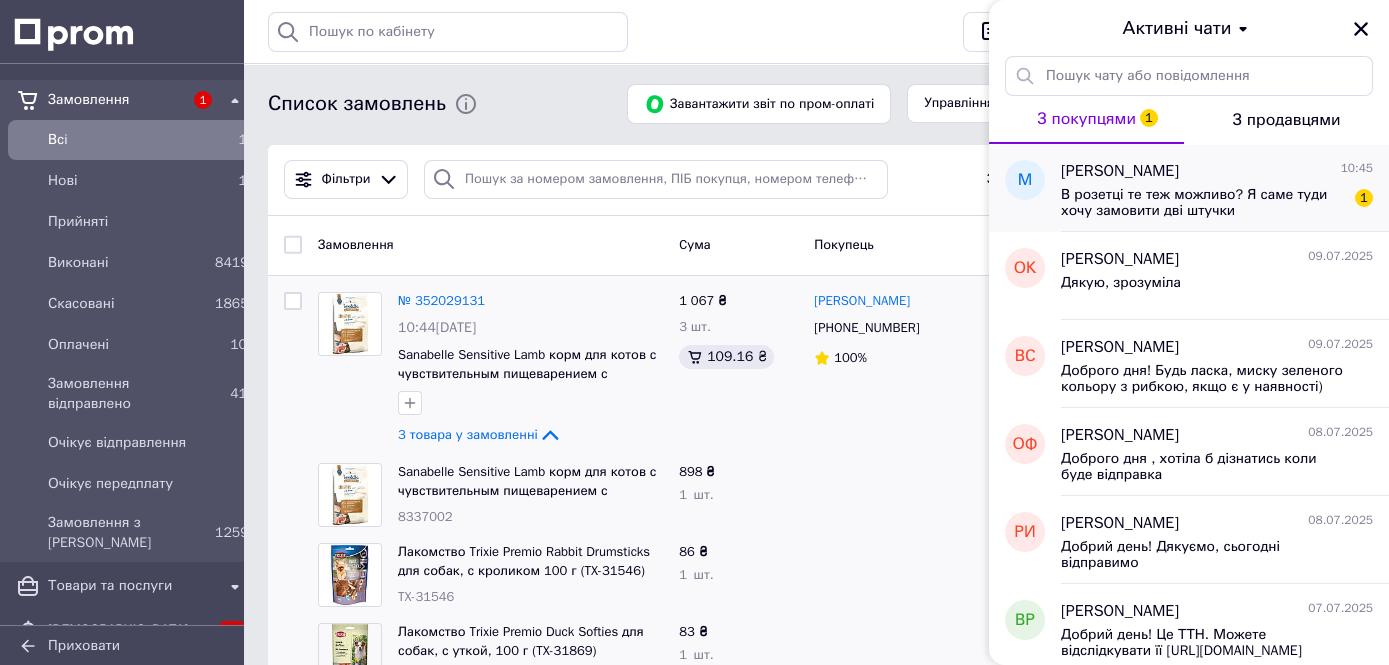 click on "В розетці те теж можливо? Я саме туди хочу замовити дві штучки" at bounding box center (1203, 203) 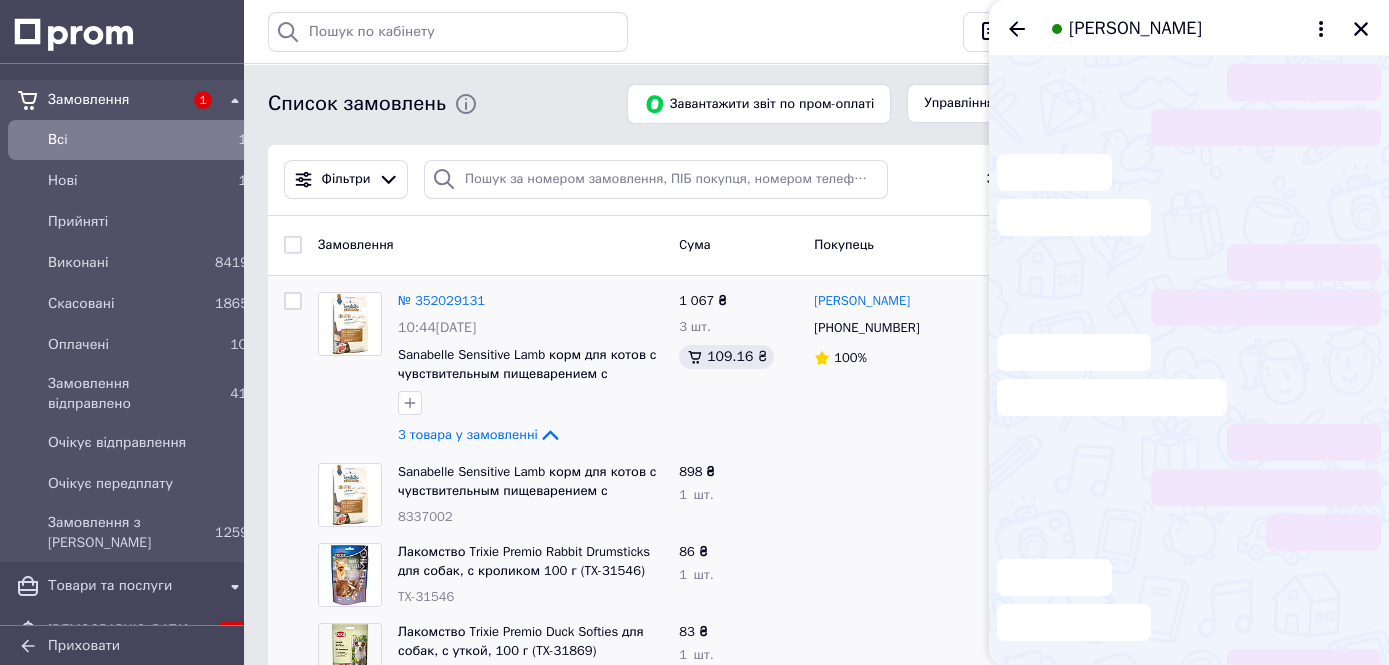 scroll, scrollTop: 335, scrollLeft: 0, axis: vertical 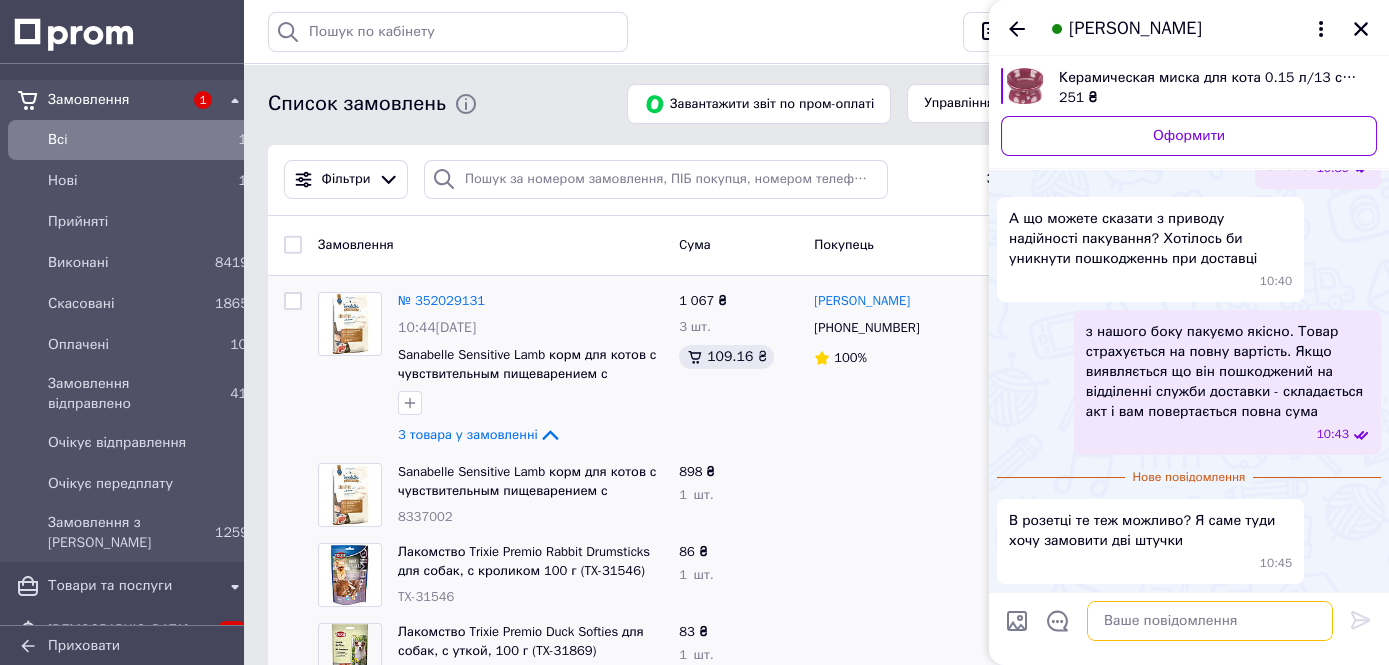 click at bounding box center [1210, 621] 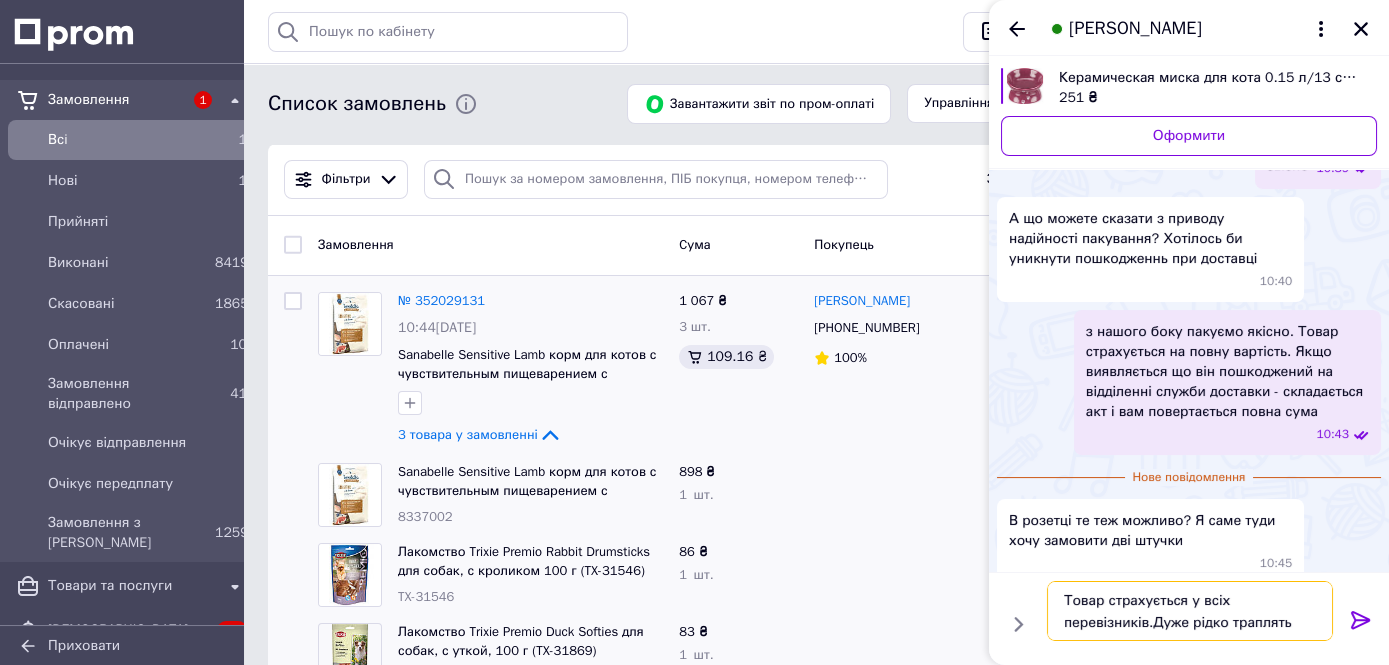 scroll, scrollTop: 15, scrollLeft: 0, axis: vertical 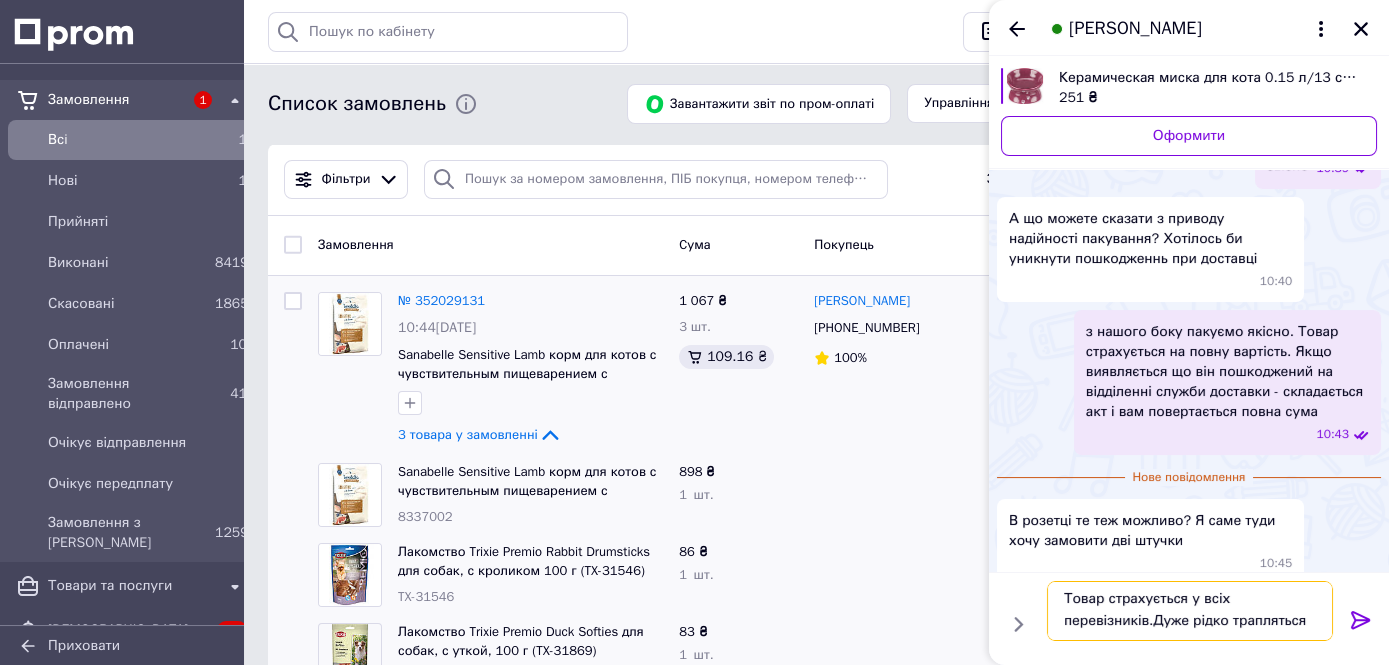 click on "Товар страхується у всіх перевізників.Дуже рідко трапляться" at bounding box center (1190, 611) 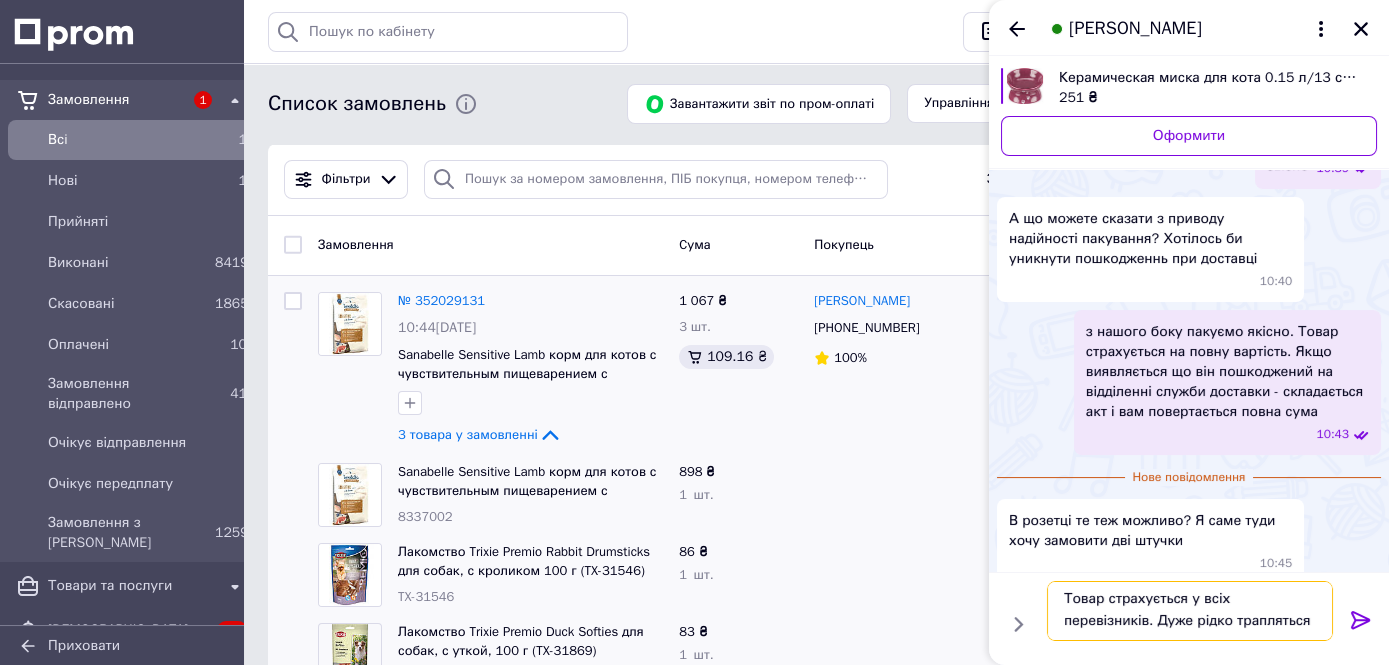 scroll, scrollTop: 1, scrollLeft: 0, axis: vertical 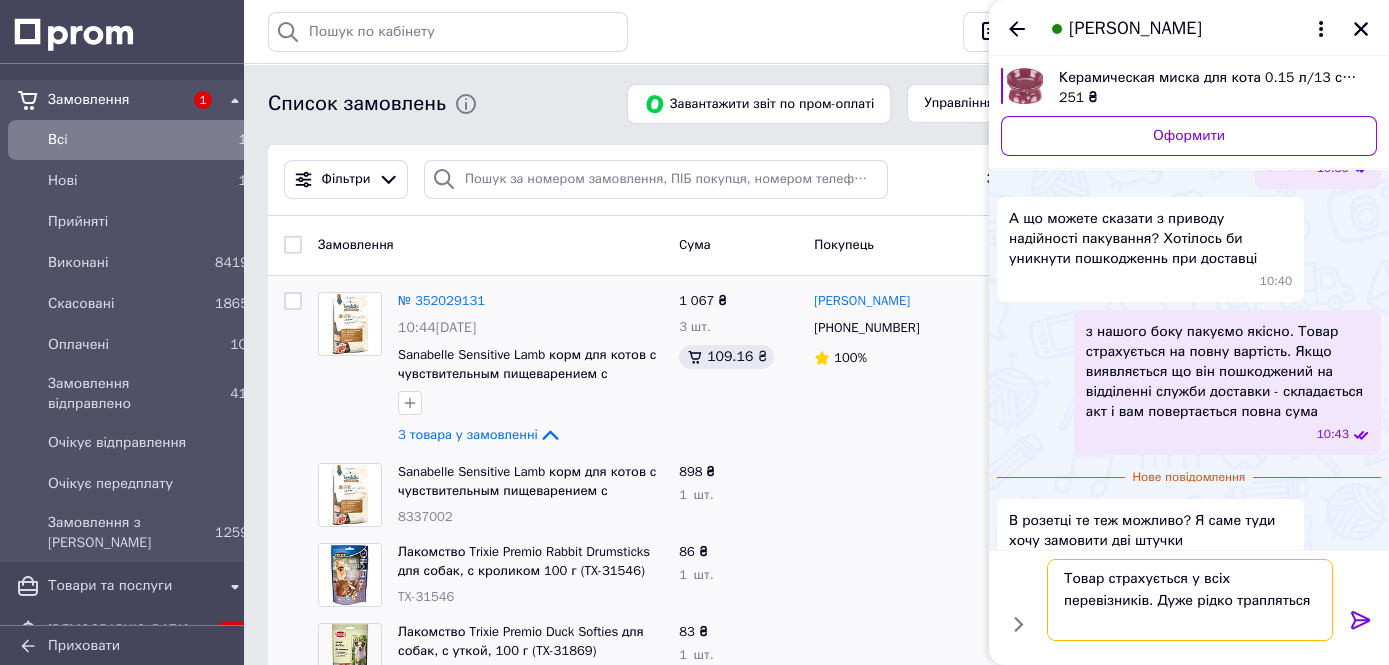 click on "Товар страхується у всіх перевізників. Дуже рідко трапляться" at bounding box center (1190, 600) 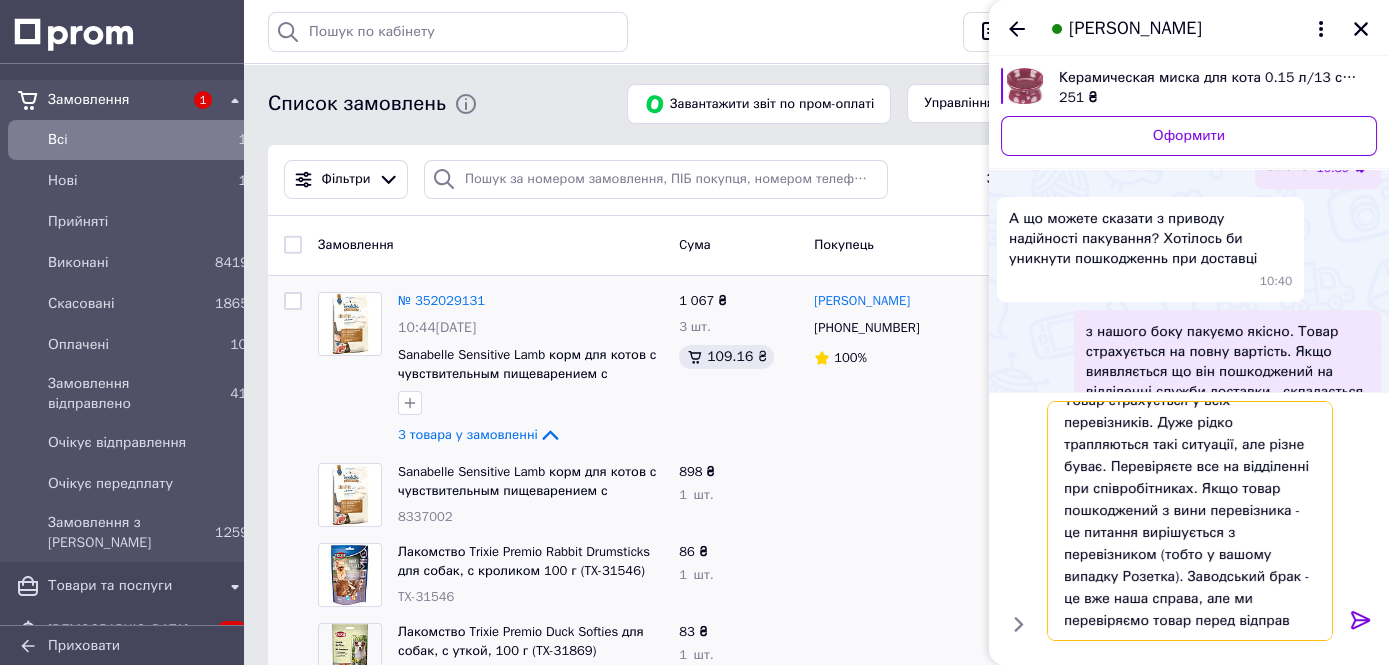 scroll, scrollTop: 54, scrollLeft: 0, axis: vertical 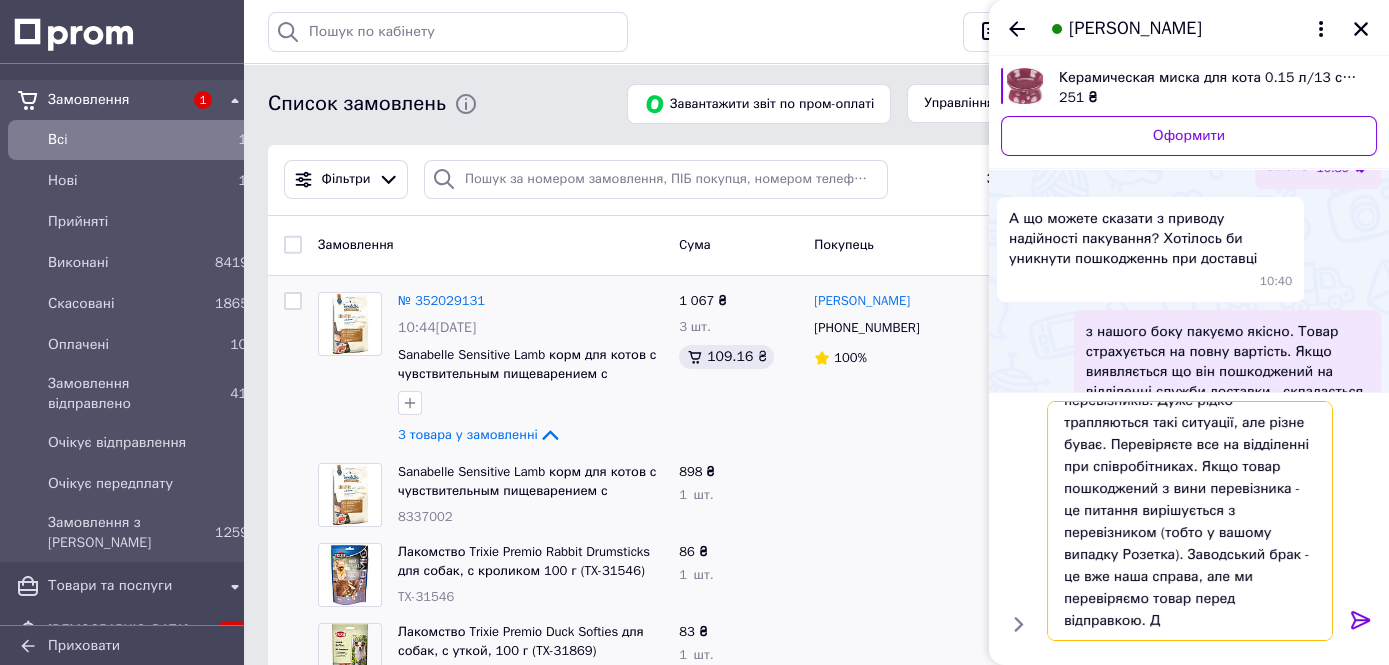type on "Товар страхується у всіх перевізників. Дуже рідко трапляються такі ситуації, але різне буває. Перевіряєте все на відділенні при співробітниках. Якщо товар пошкоджений з вини перевізника - це питання вирішується з перевізником (тобто у вашому випадку Розетка). Заводський брак - це вже наша справа, але ми перевіряємо товар перед відправкою." 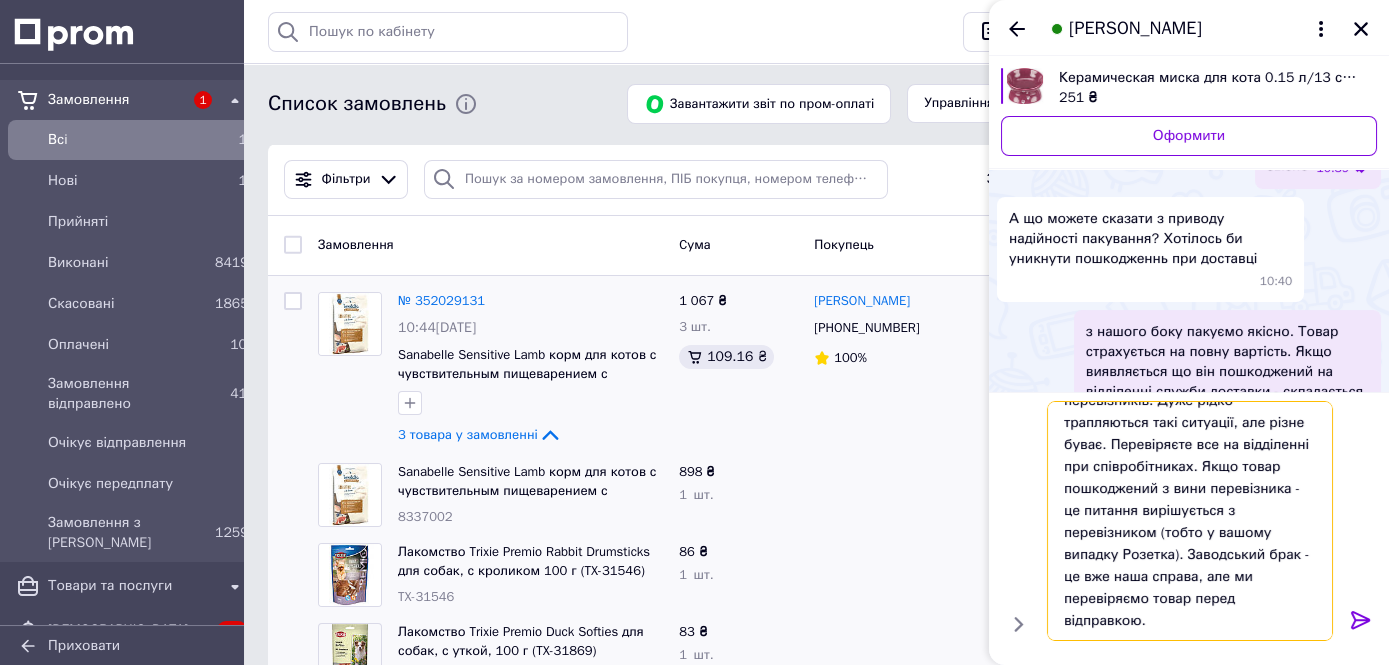 type 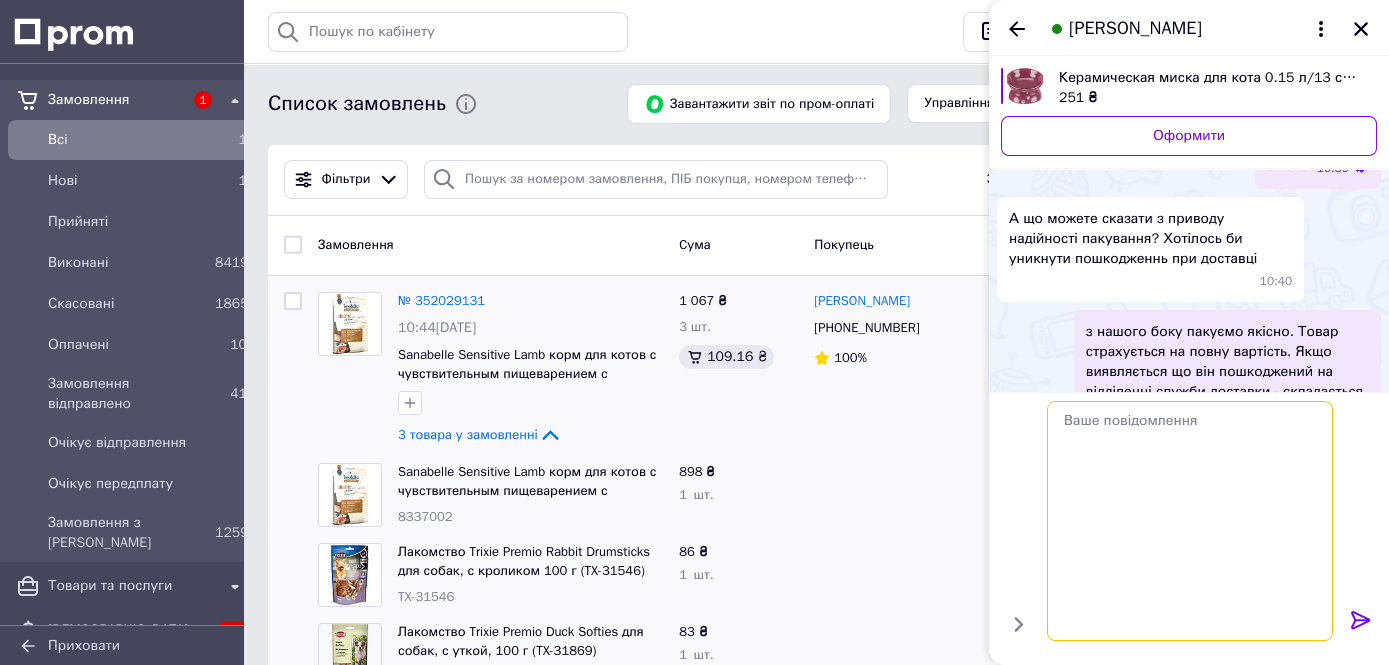 scroll, scrollTop: 0, scrollLeft: 0, axis: both 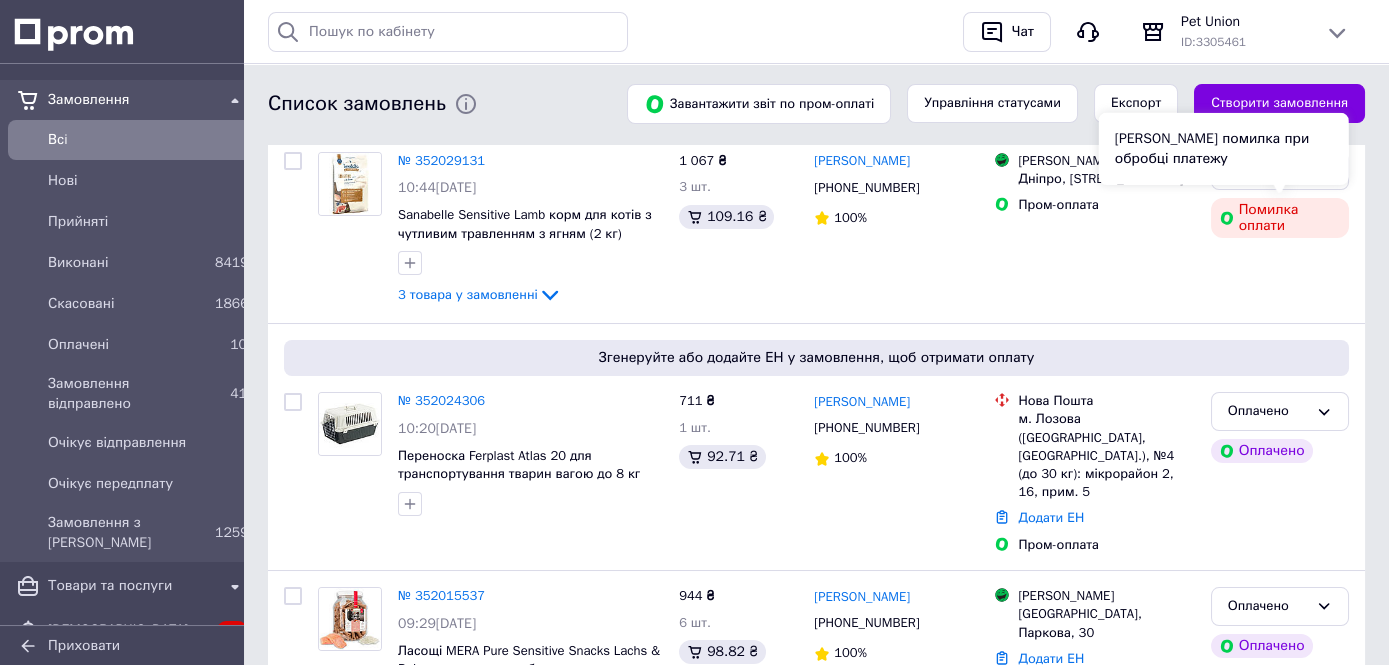 click on "Сталася помилка при обробці платежу" at bounding box center (1224, 149) 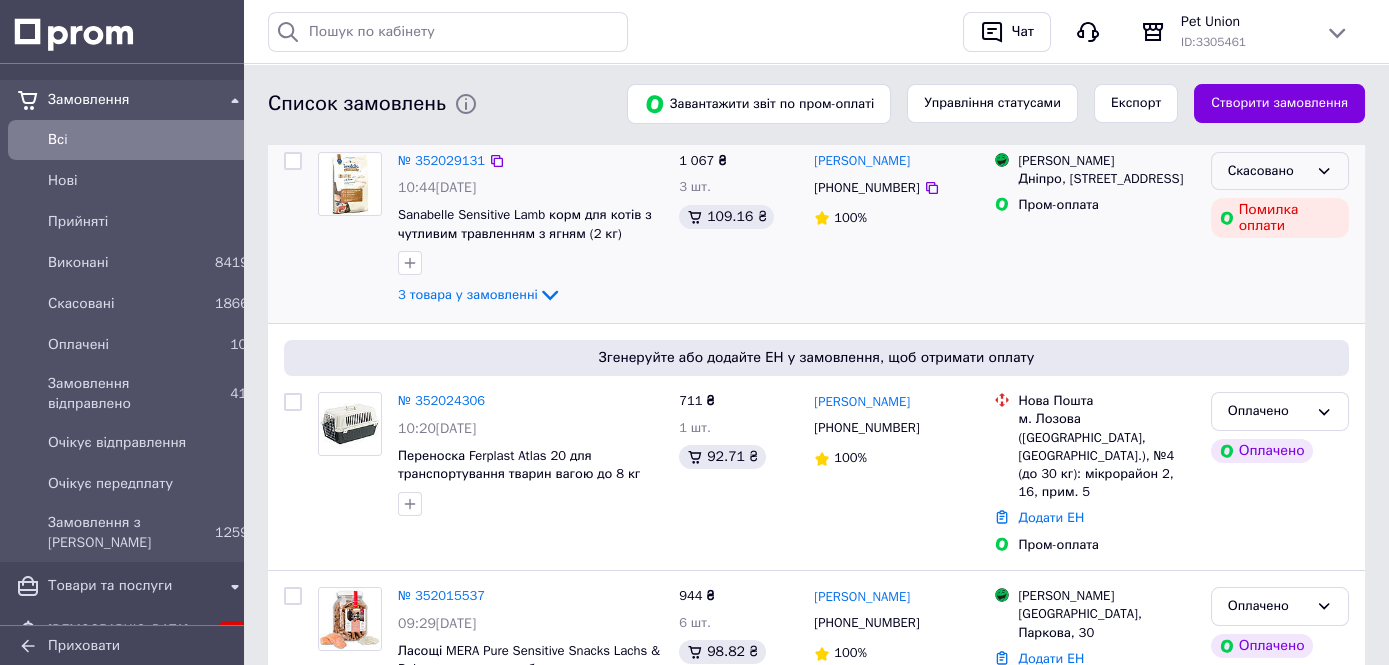 click 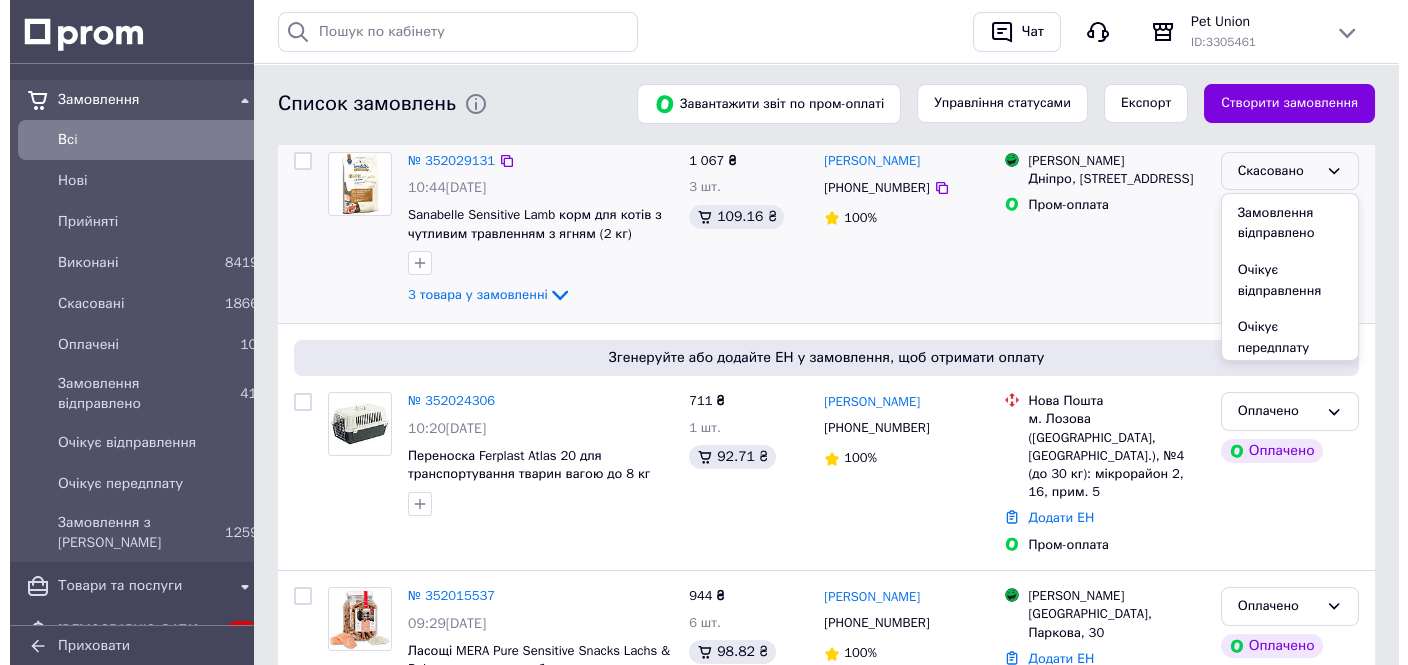 scroll, scrollTop: 115, scrollLeft: 0, axis: vertical 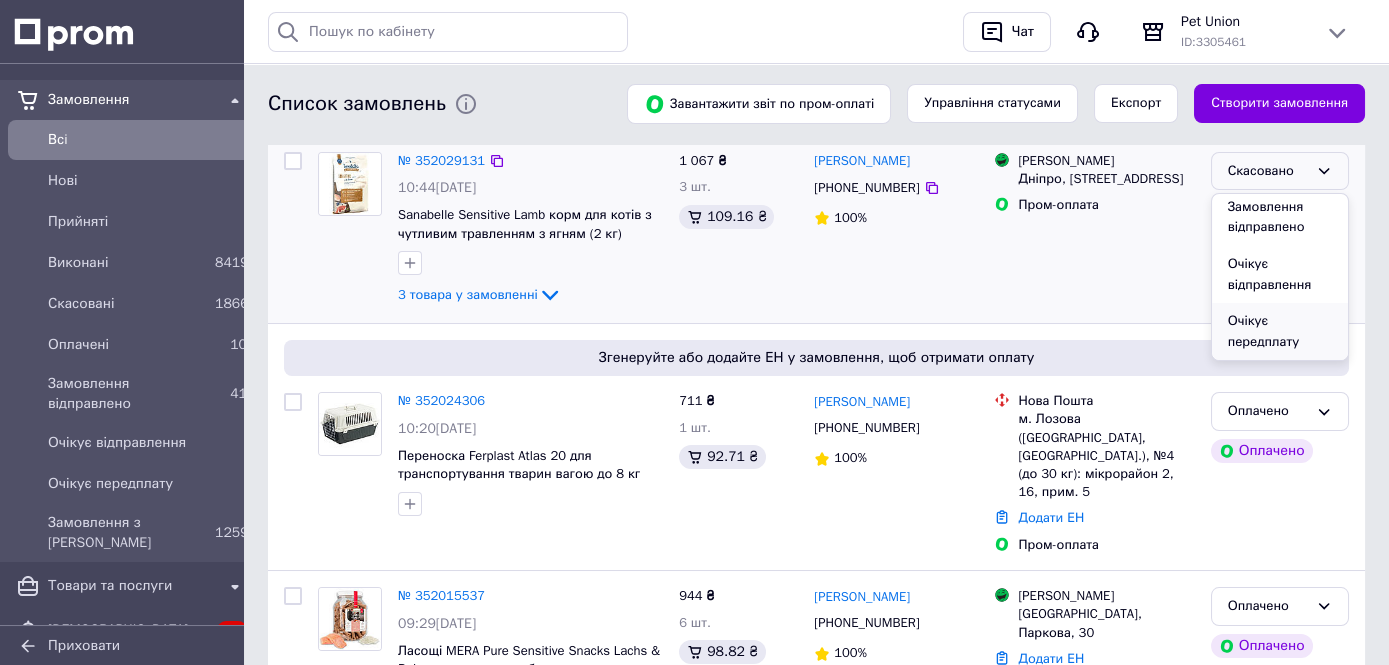 click on "Очікує передплату" at bounding box center (1280, 331) 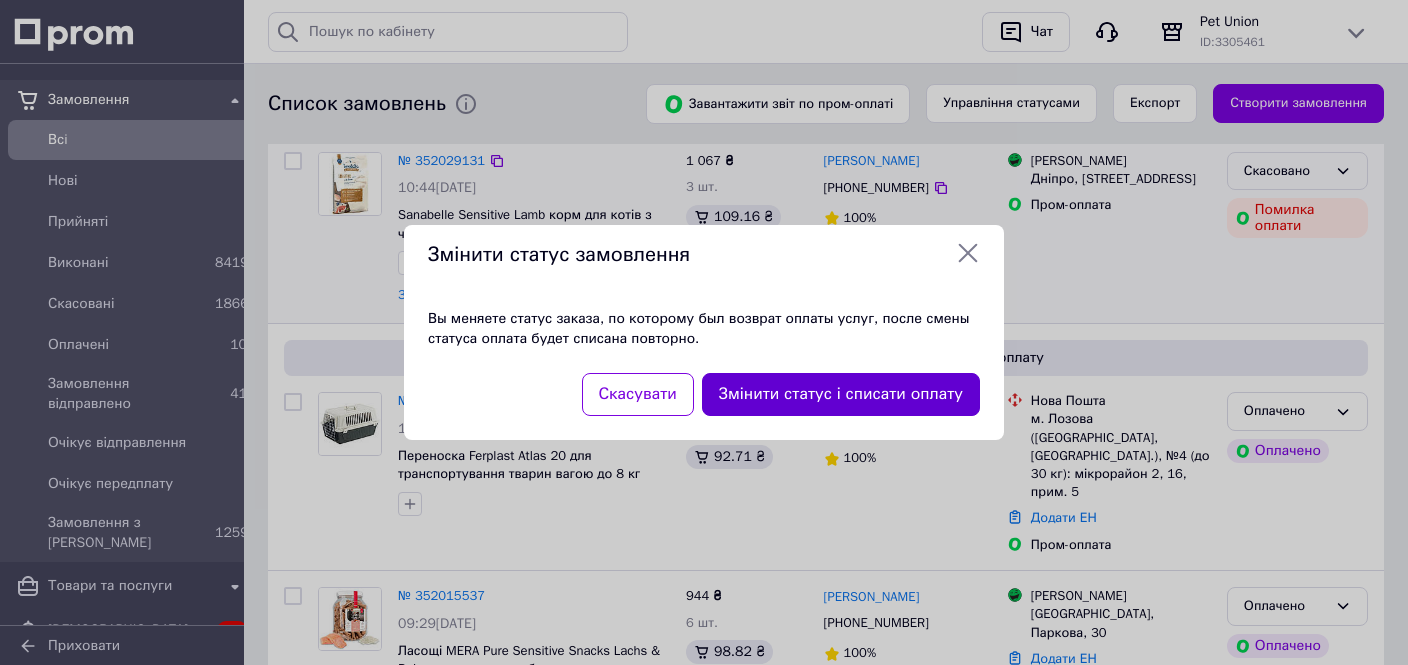 click on "Змінити статус і списати оплату" at bounding box center [841, 394] 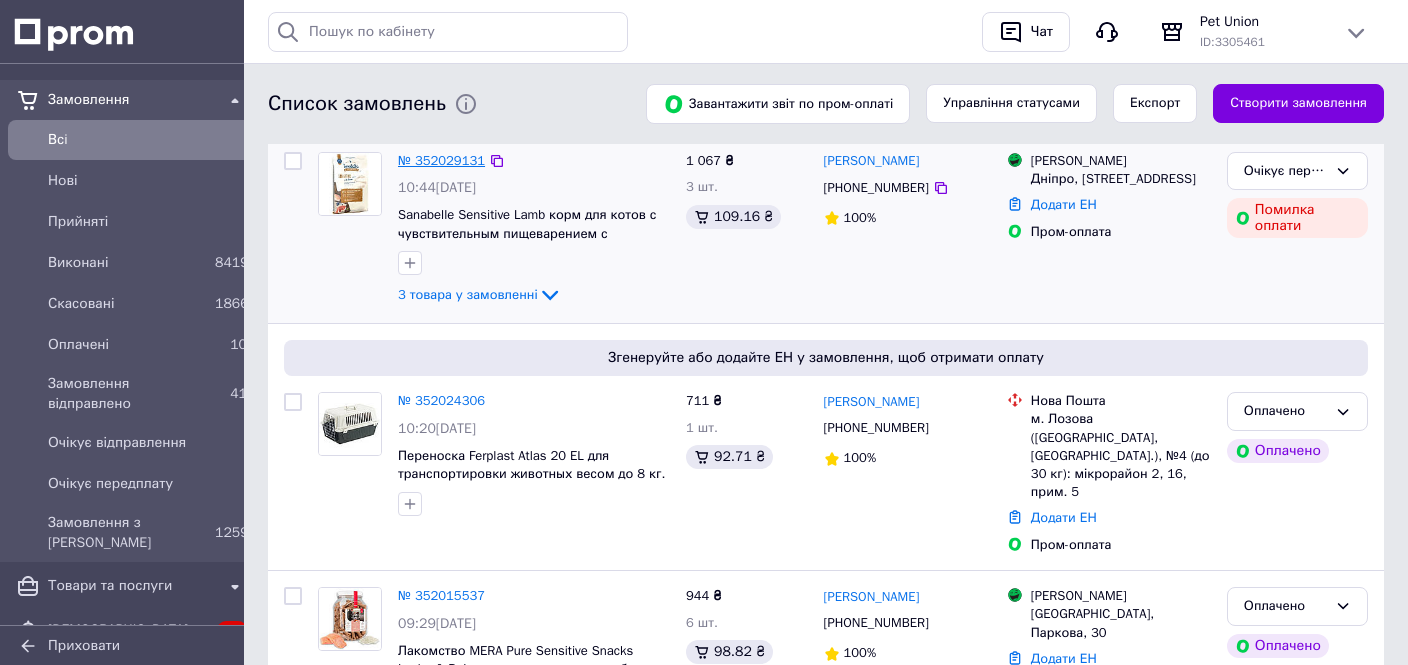 click on "№ 352029131" at bounding box center (441, 160) 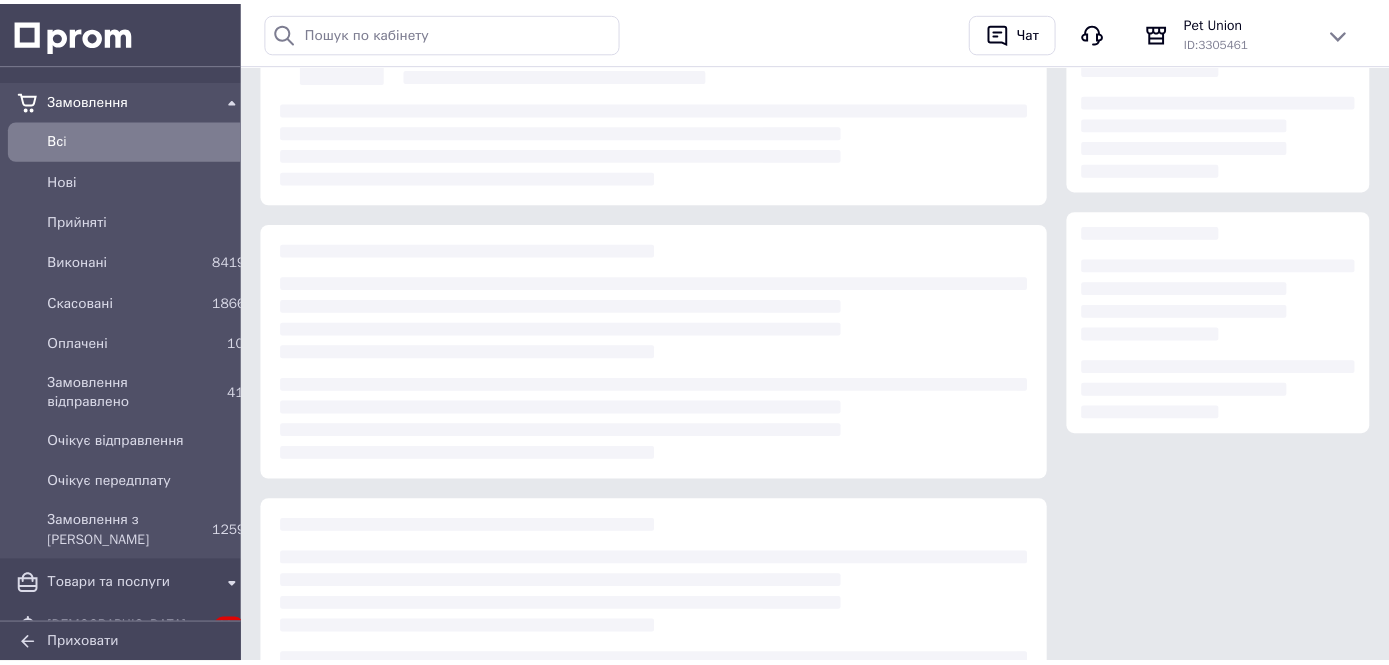scroll, scrollTop: 0, scrollLeft: 0, axis: both 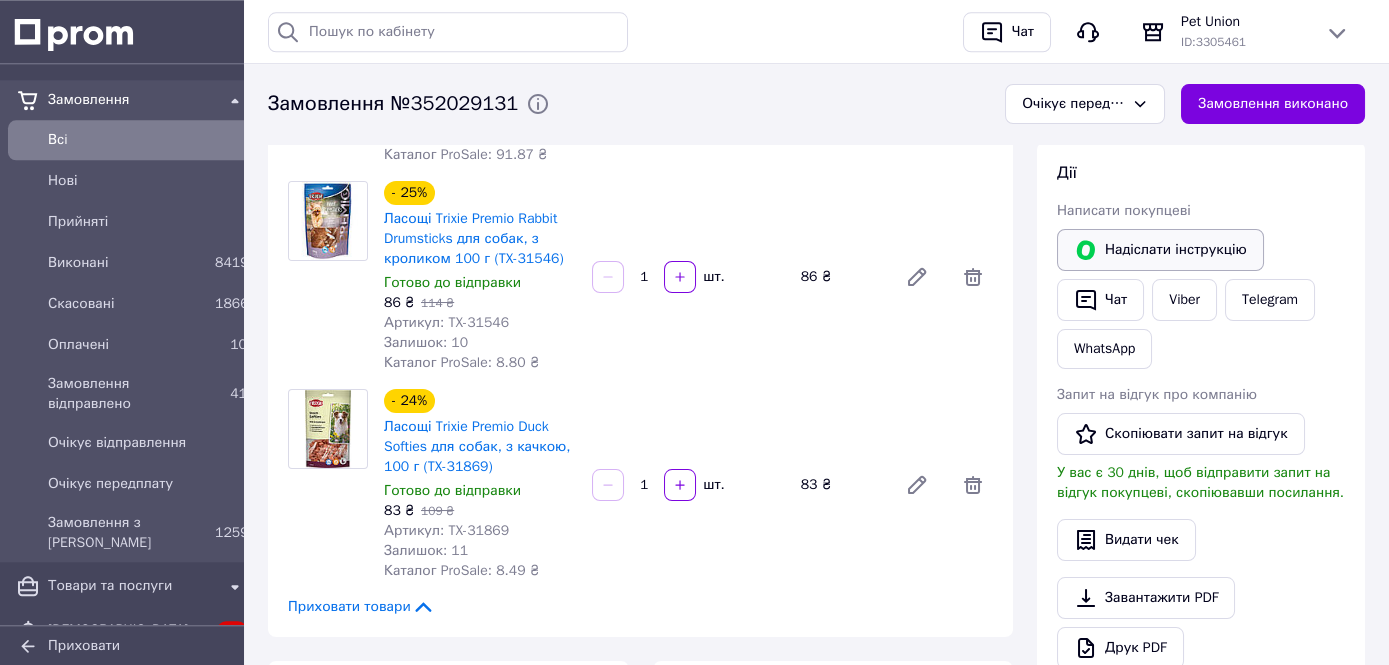 click on "Надіслати інструкцію" at bounding box center (1160, 250) 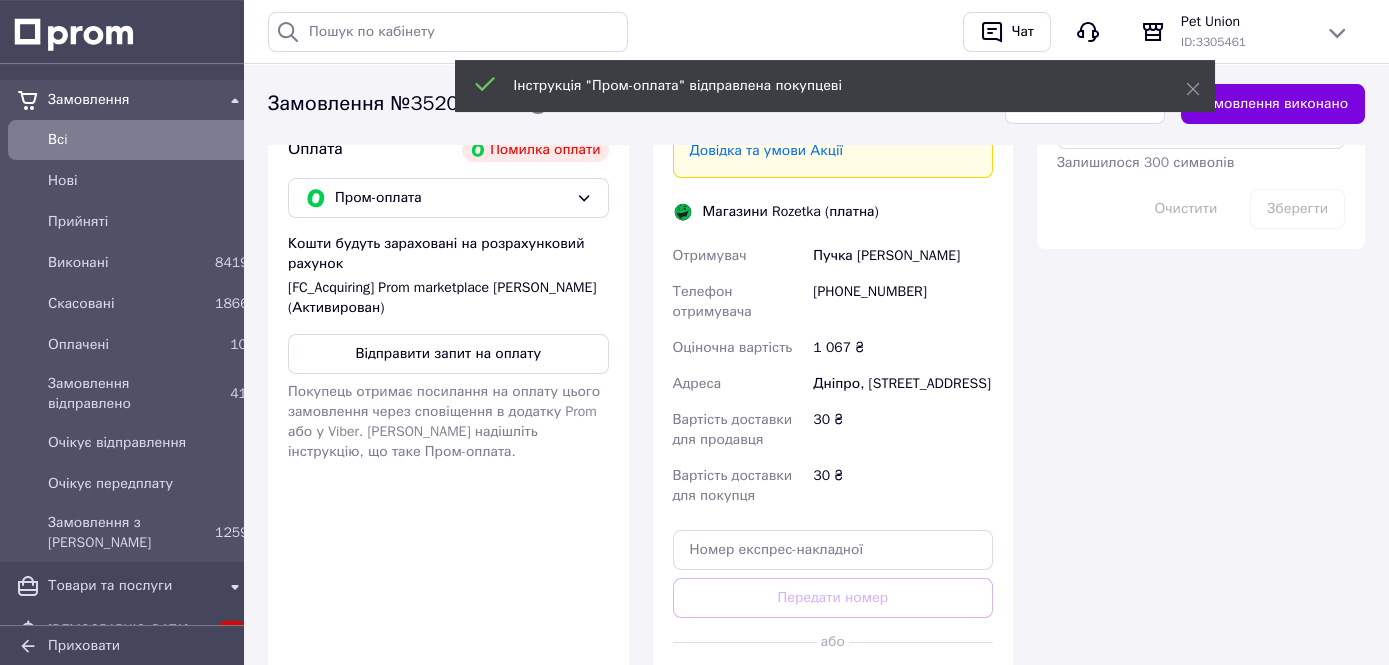 scroll, scrollTop: 1512, scrollLeft: 0, axis: vertical 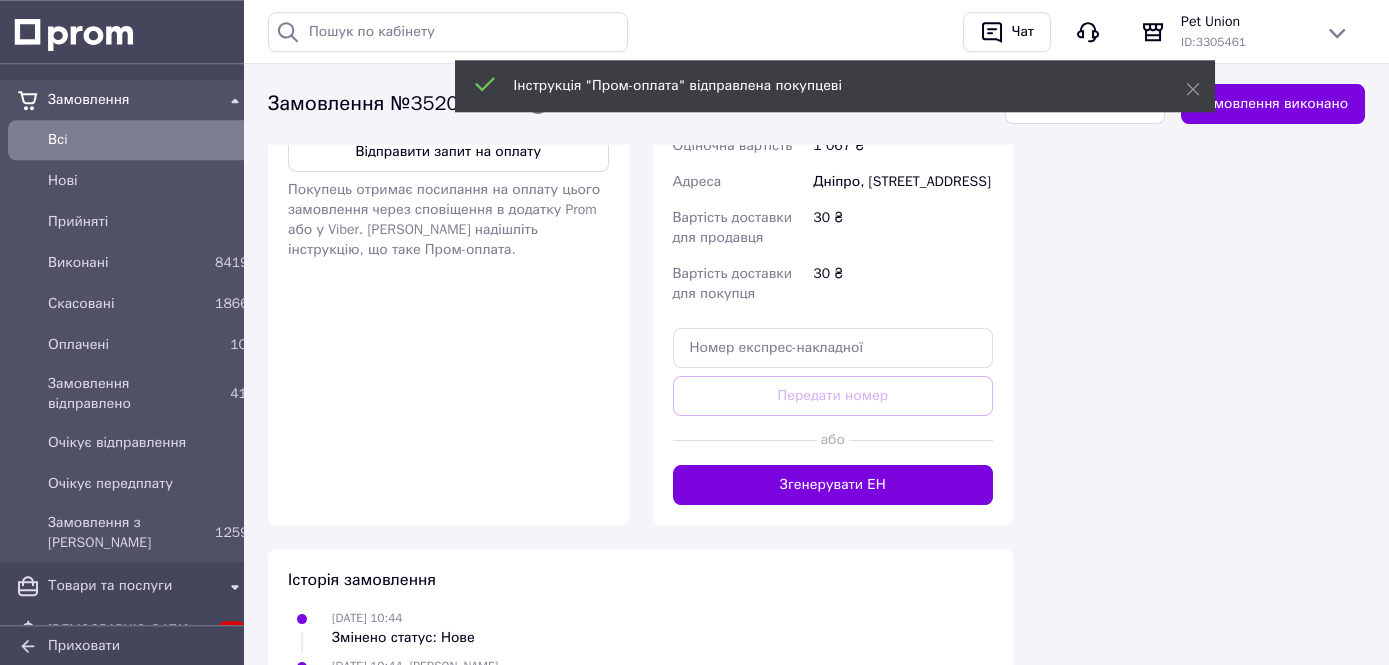 click on "Відправити запит на оплату Покупець отримає посилання на оплату цього замовлення через сповіщення в додатку Prom або у Viber. Або надішліть інструкцію, що таке Пром-оплата." at bounding box center (448, 196) 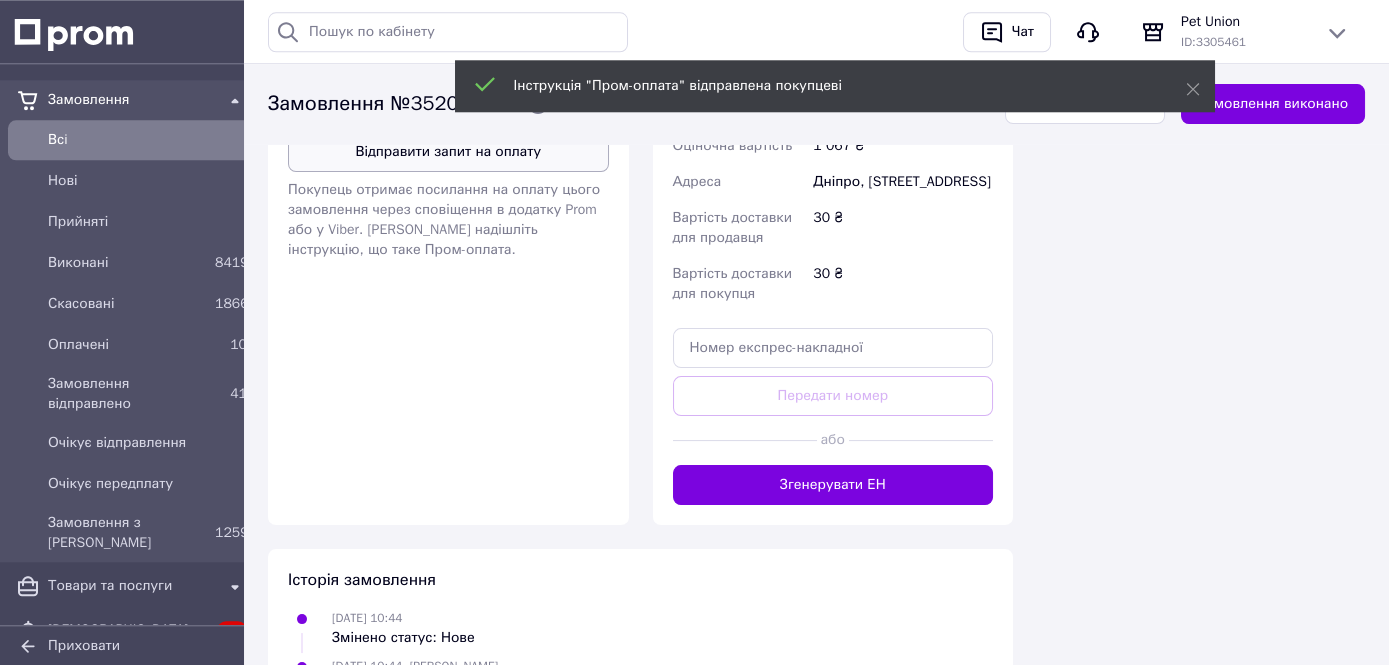 click on "Відправити запит на оплату" at bounding box center (448, 152) 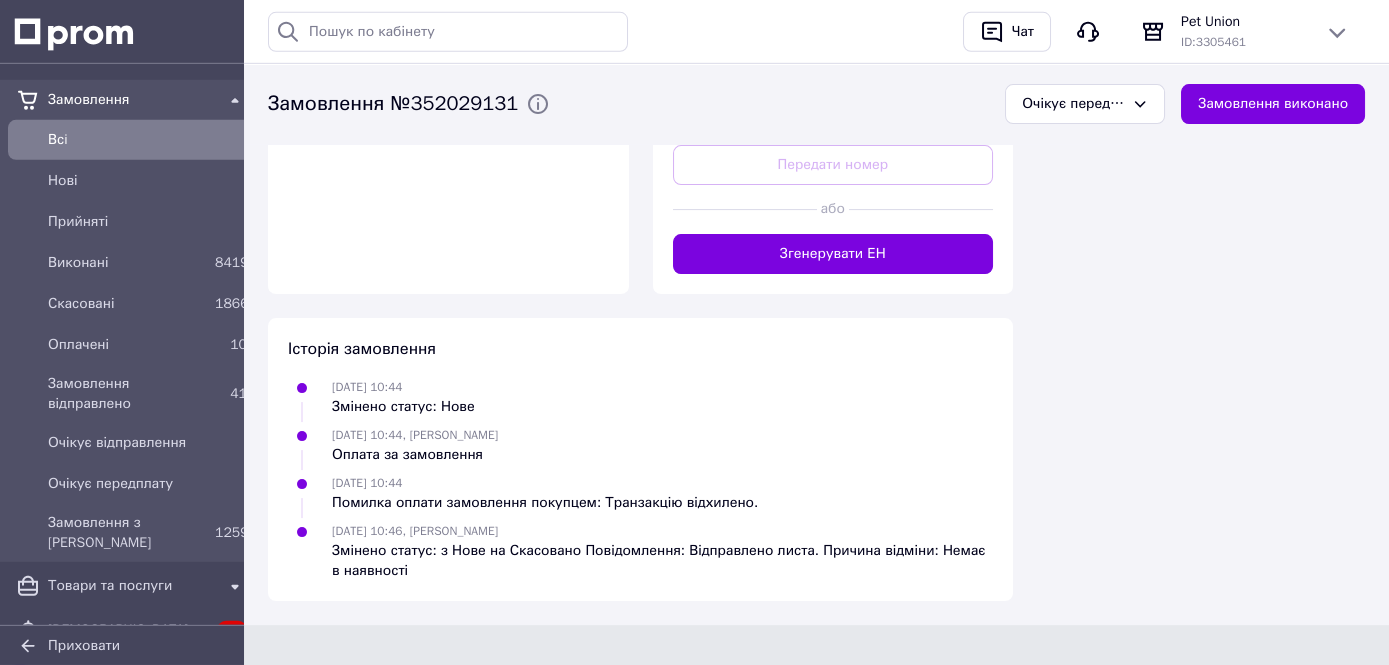 scroll, scrollTop: 1761, scrollLeft: 0, axis: vertical 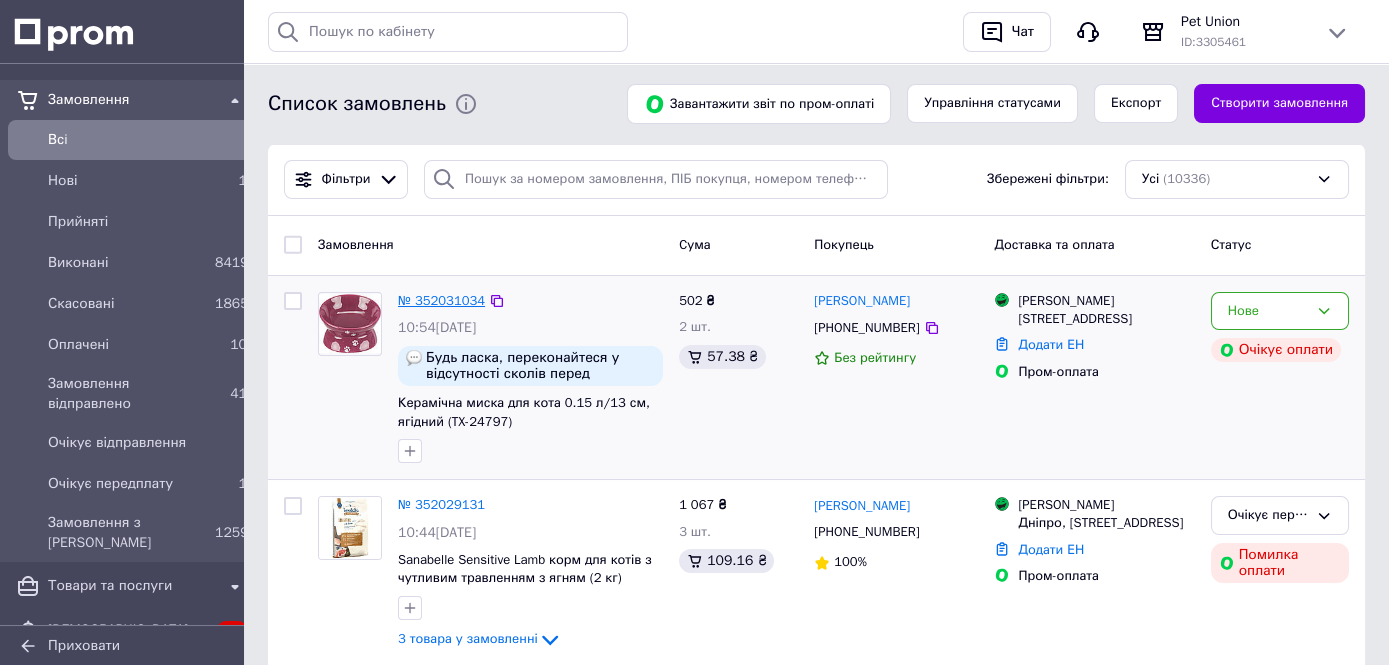 click on "№ 352031034" at bounding box center [441, 300] 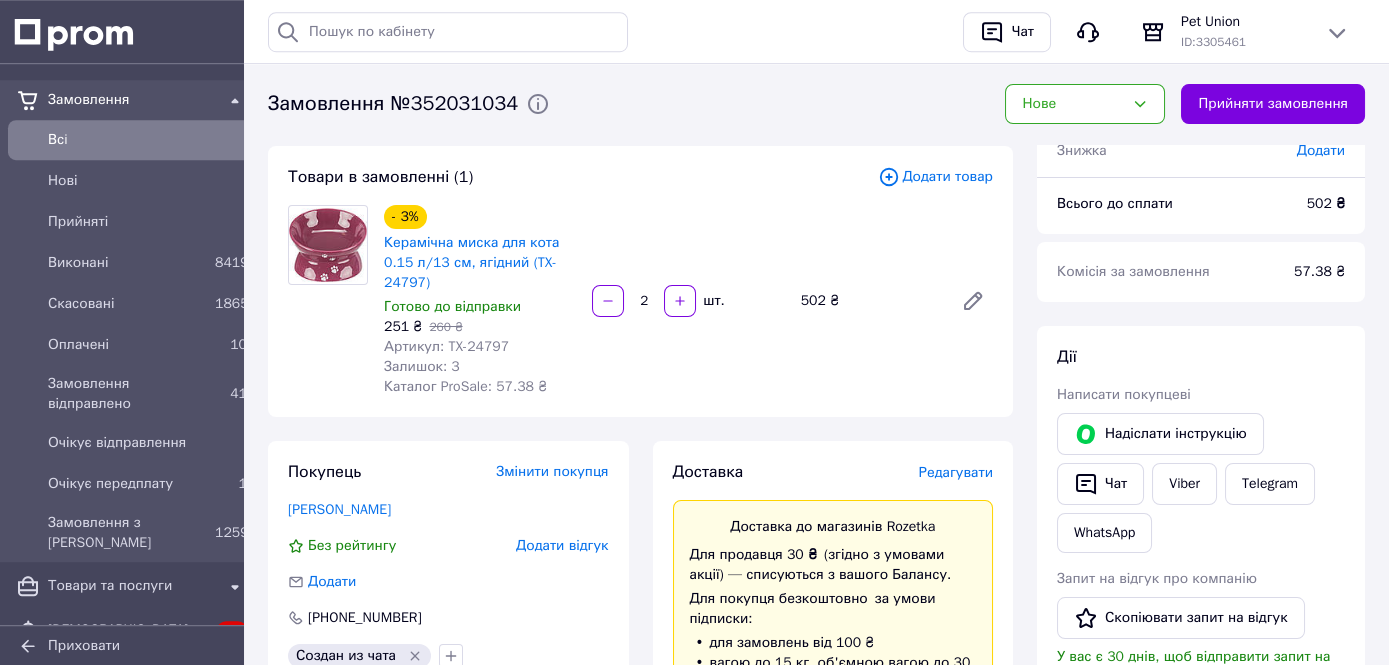 scroll, scrollTop: 0, scrollLeft: 0, axis: both 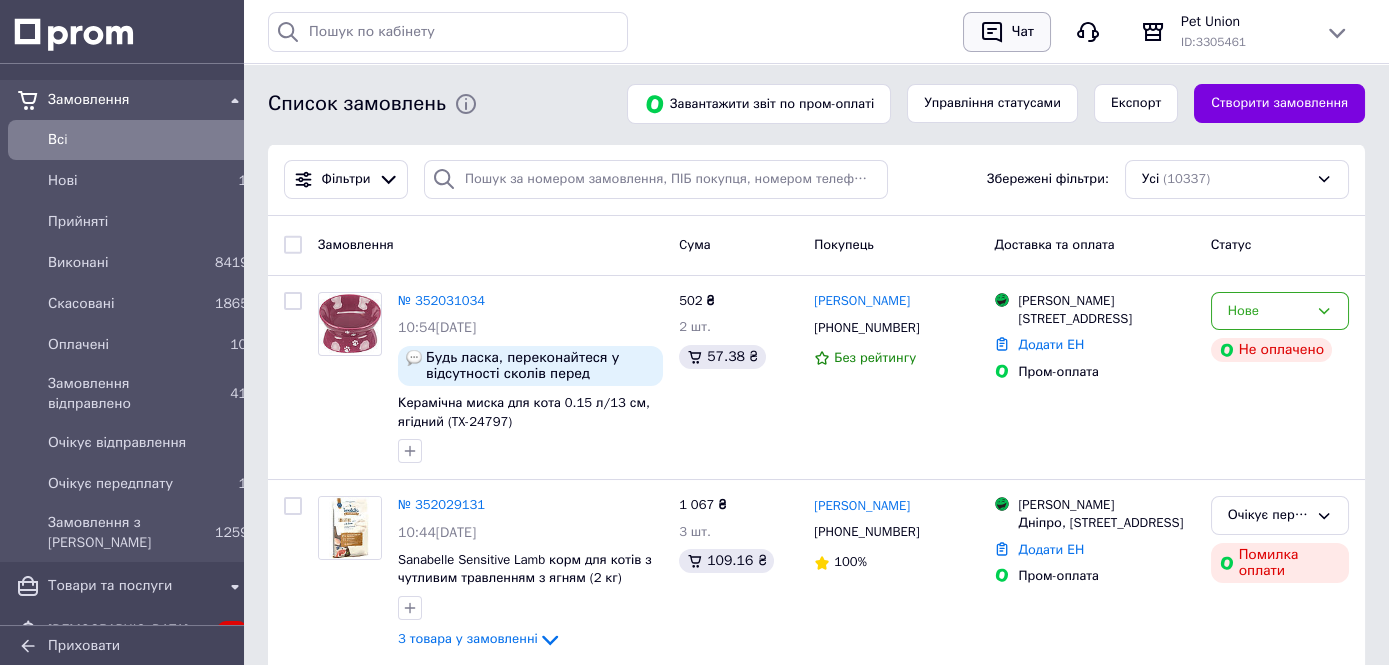 click on "Чат" at bounding box center [1023, 32] 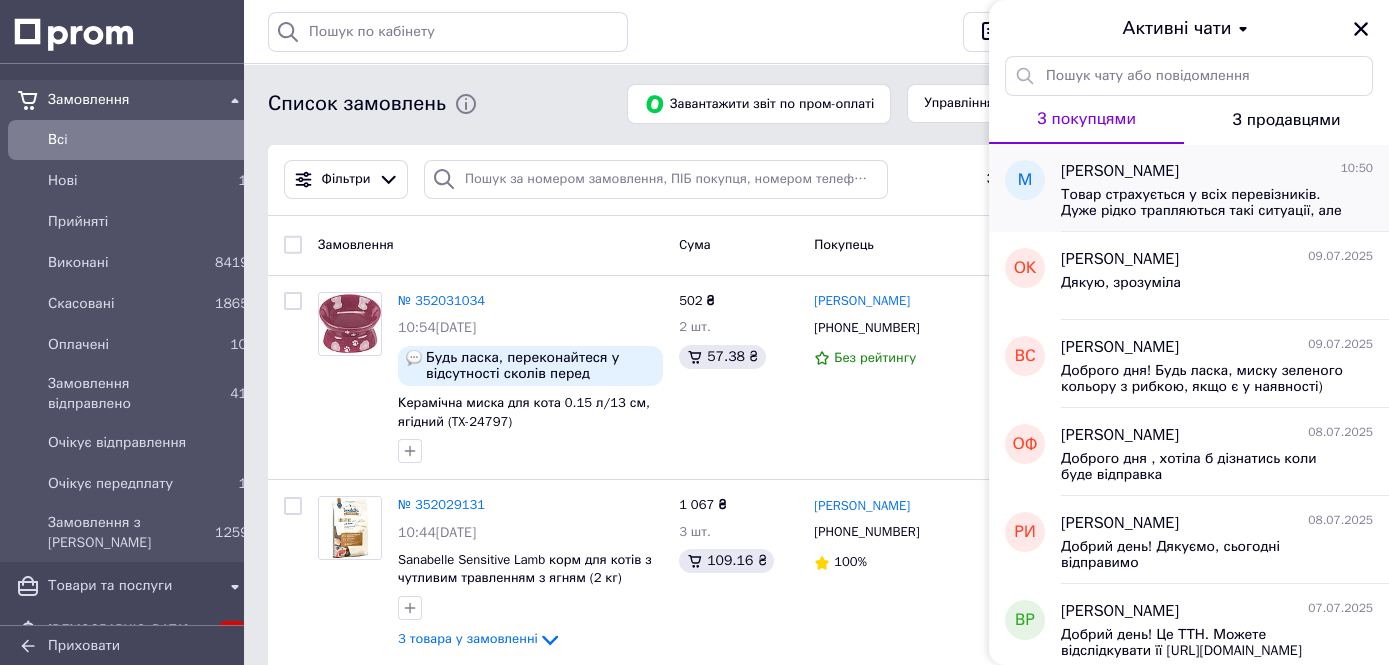 click on "Товар страхується у всіх перевізників. Дуже рідко трапляються такі ситуації, але різне буває. Перевіряєте все на відділенні при співробітниках. Якщо товар пошкоджений з вини перевізника - це питання вирішується з перевізником (тобто у вашому випадку Розетка). Заводський брак - це вже наша справа, але ми перевіряємо товар перед відправкою." at bounding box center [1203, 203] 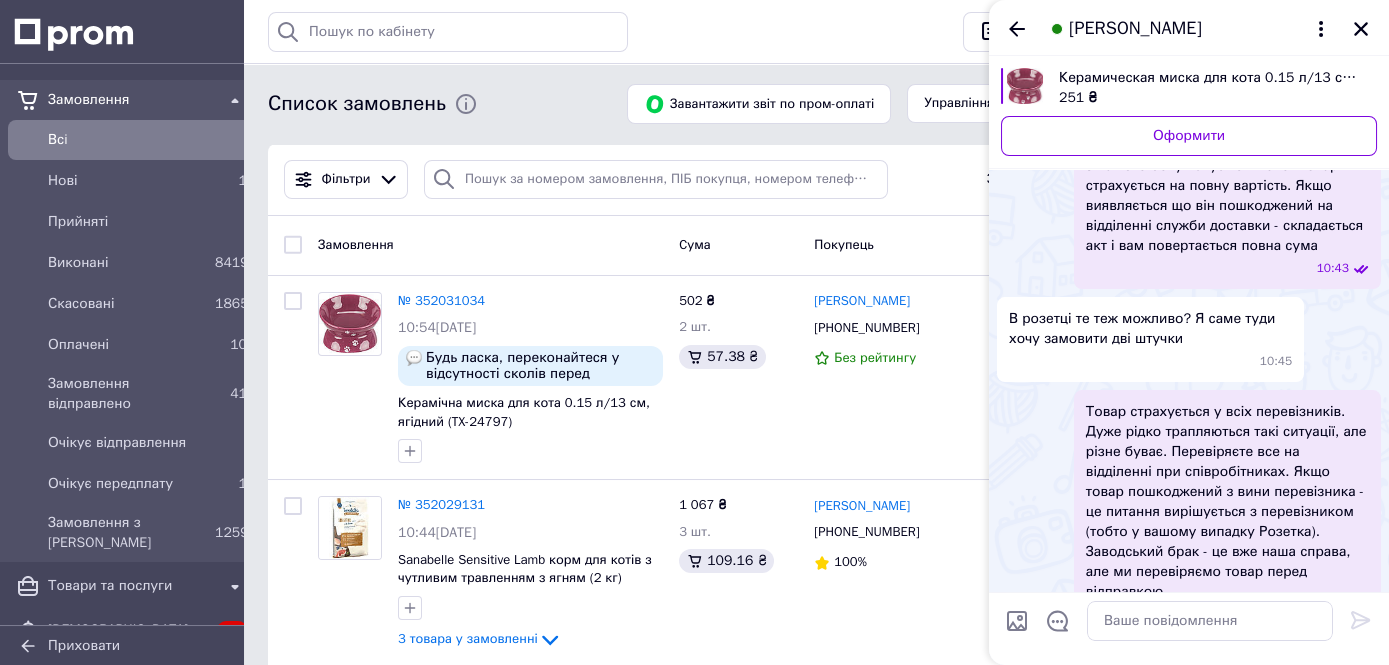 scroll, scrollTop: 552, scrollLeft: 0, axis: vertical 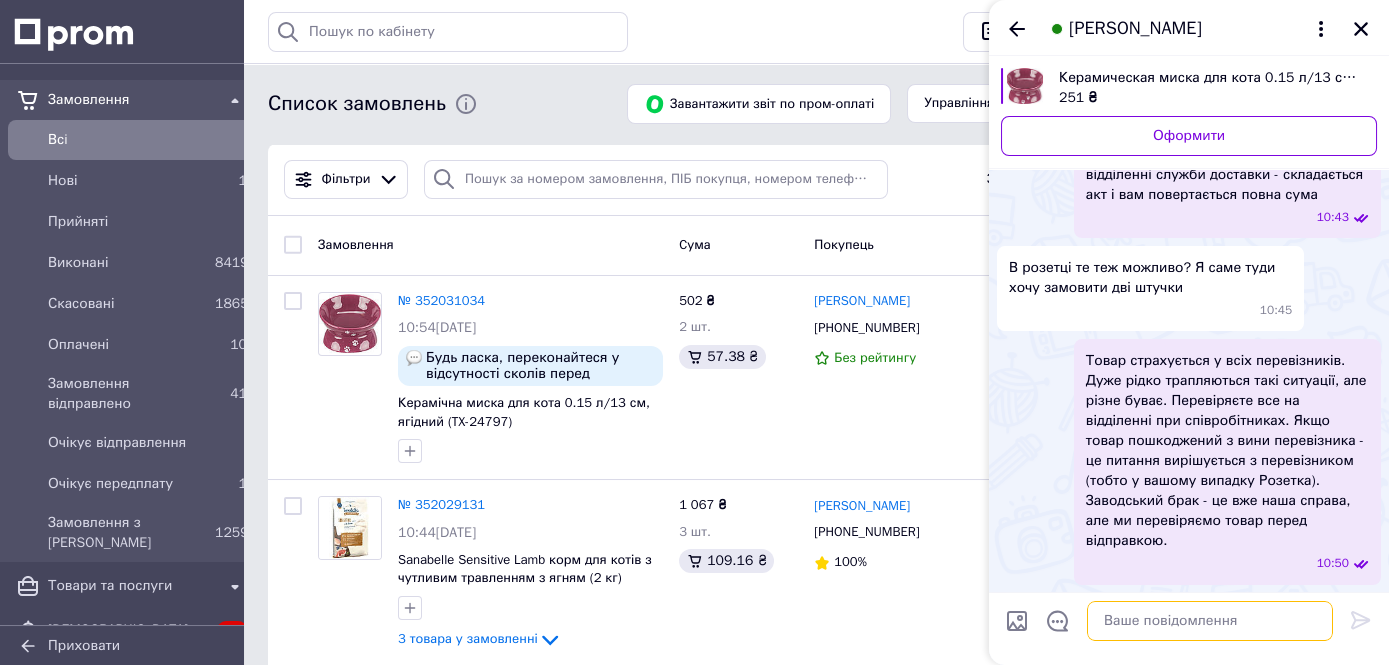 click at bounding box center [1210, 621] 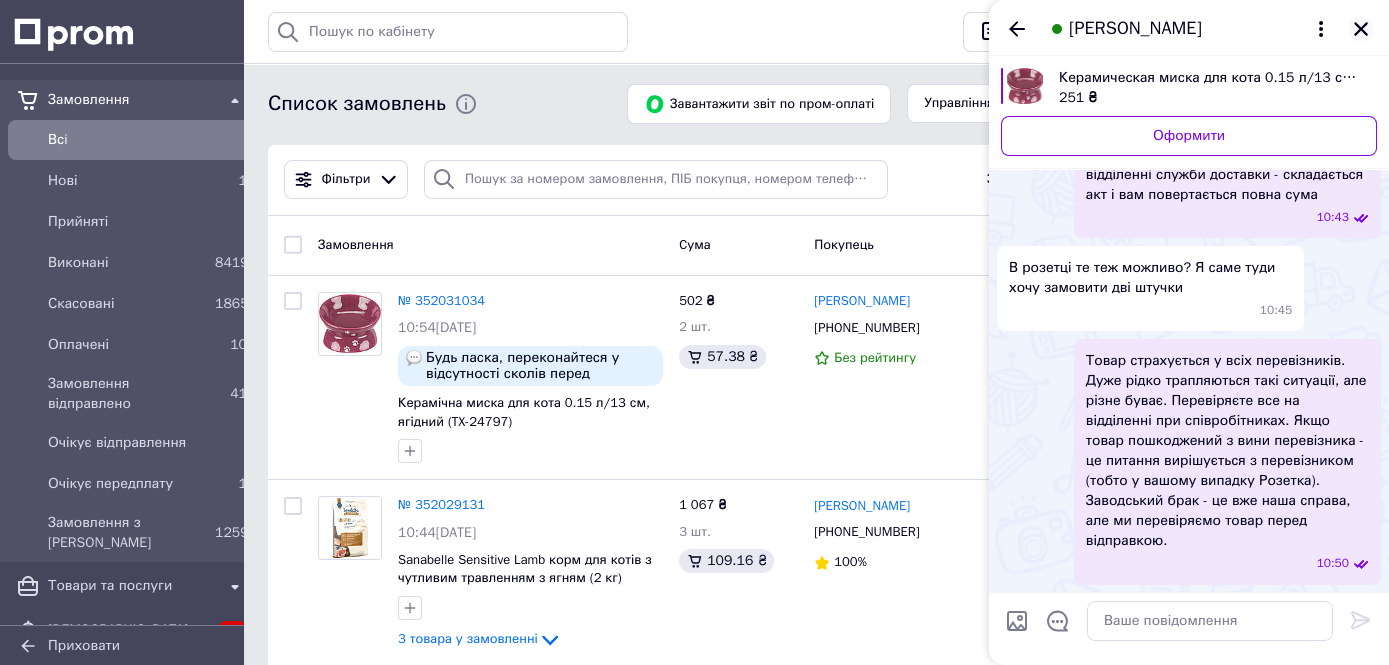 click 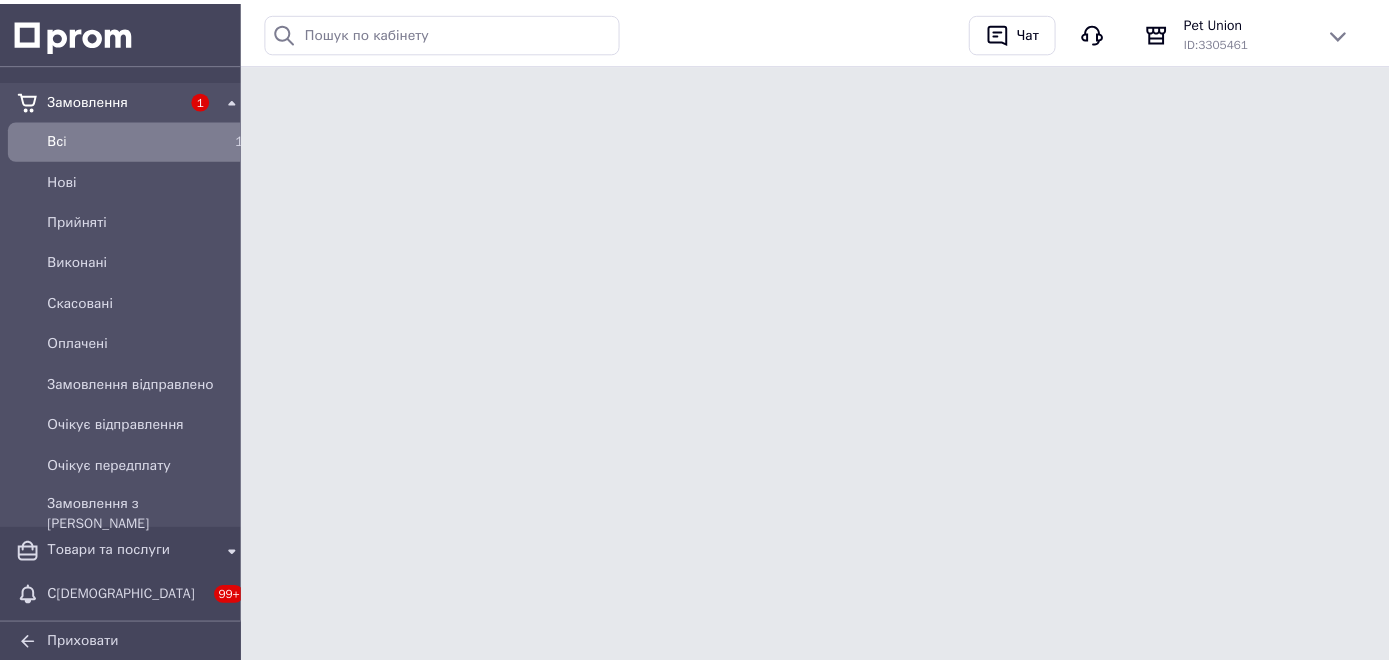 scroll, scrollTop: 0, scrollLeft: 0, axis: both 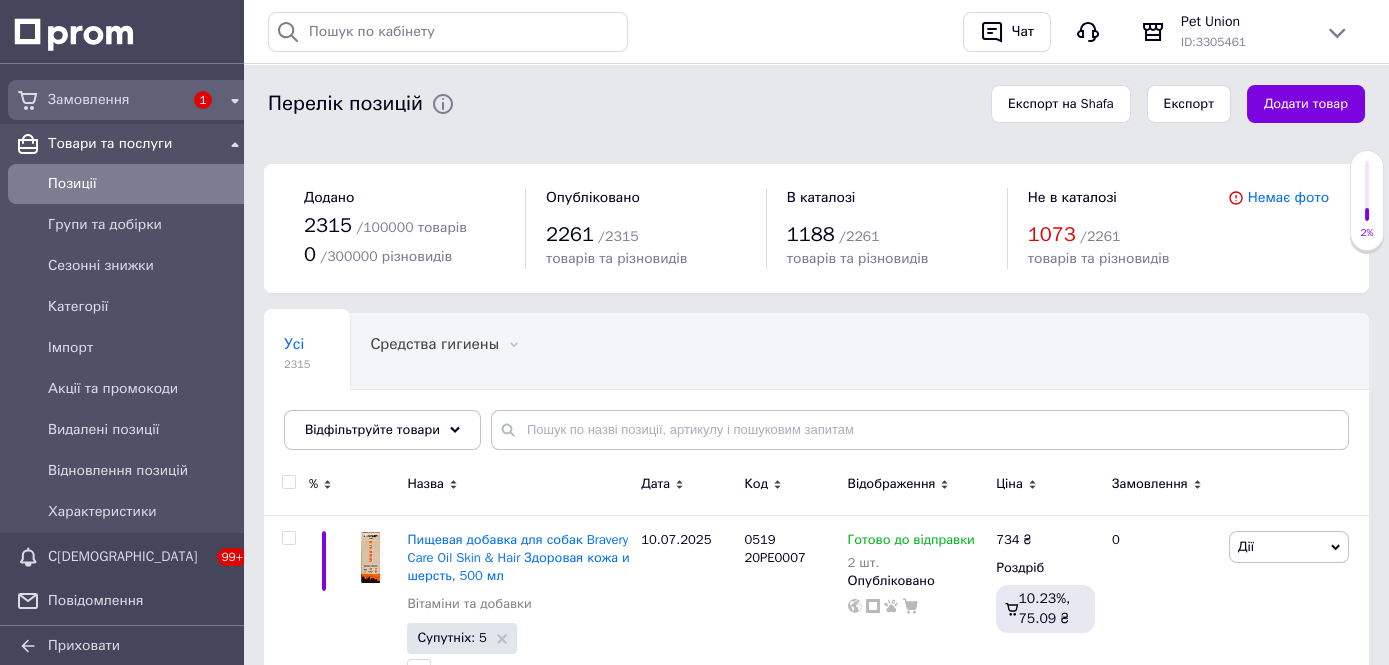 click on "Замовлення" at bounding box center [115, 100] 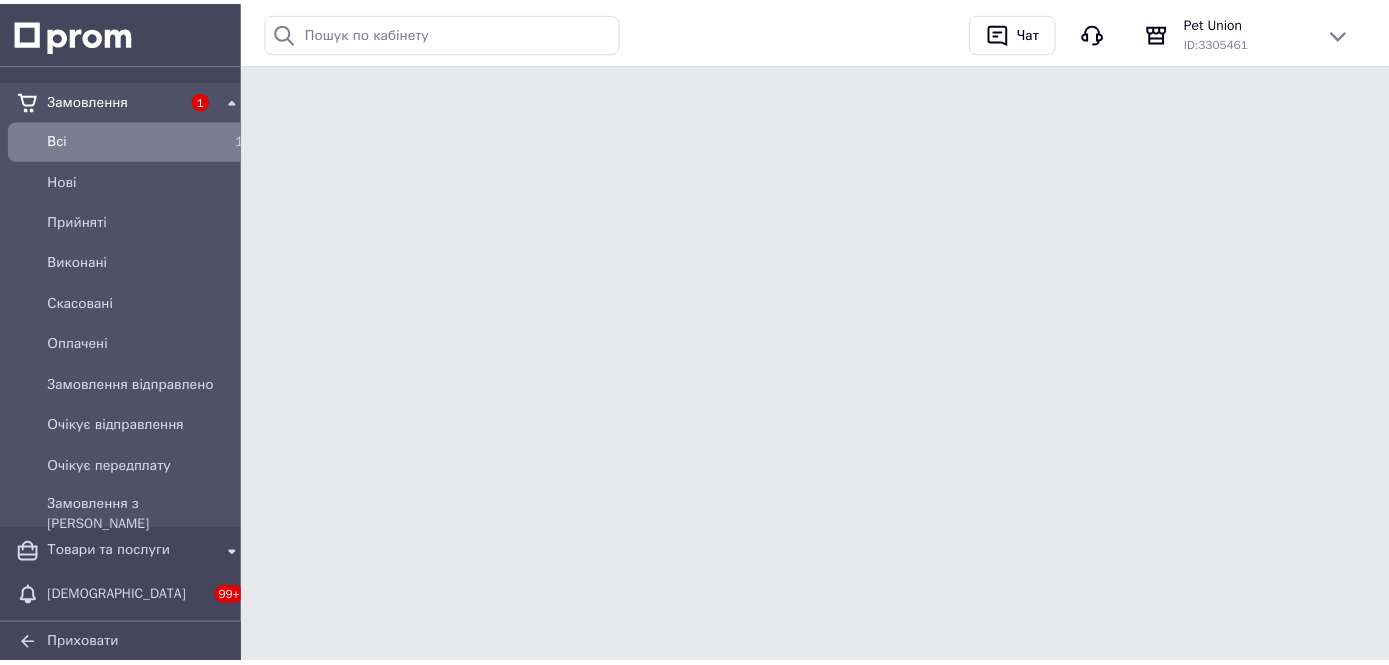 scroll, scrollTop: 0, scrollLeft: 0, axis: both 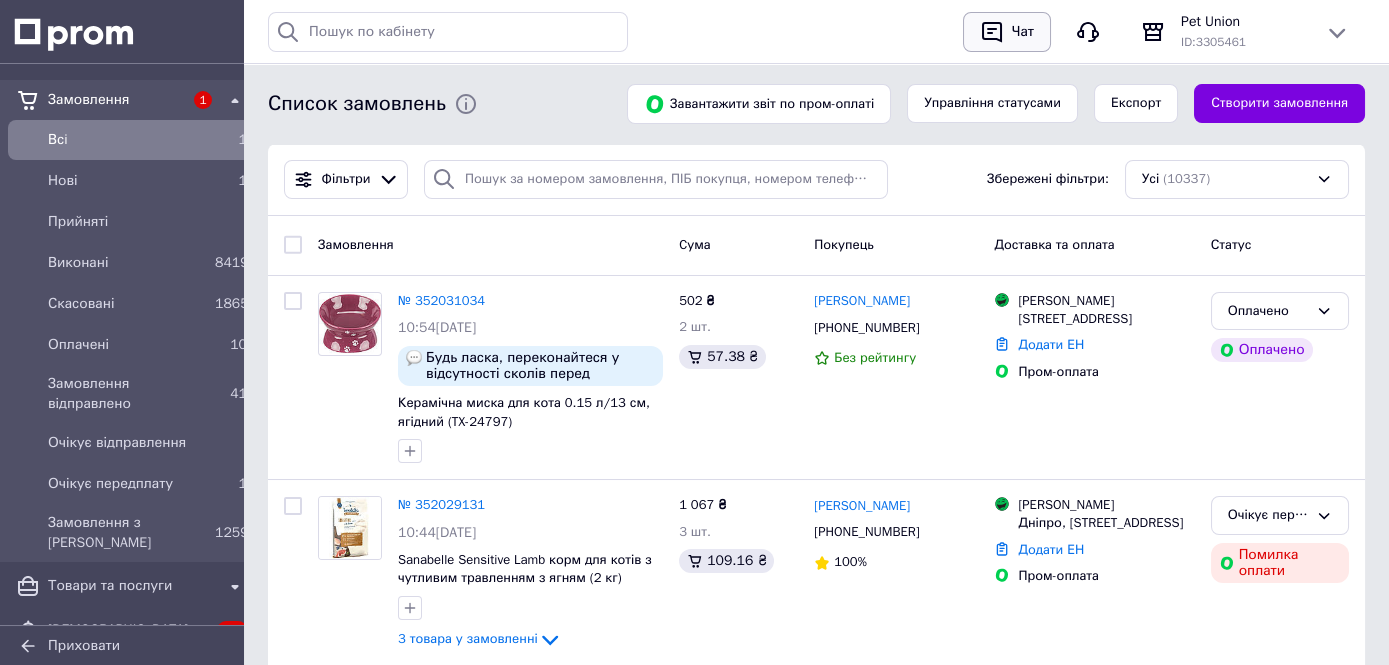 click 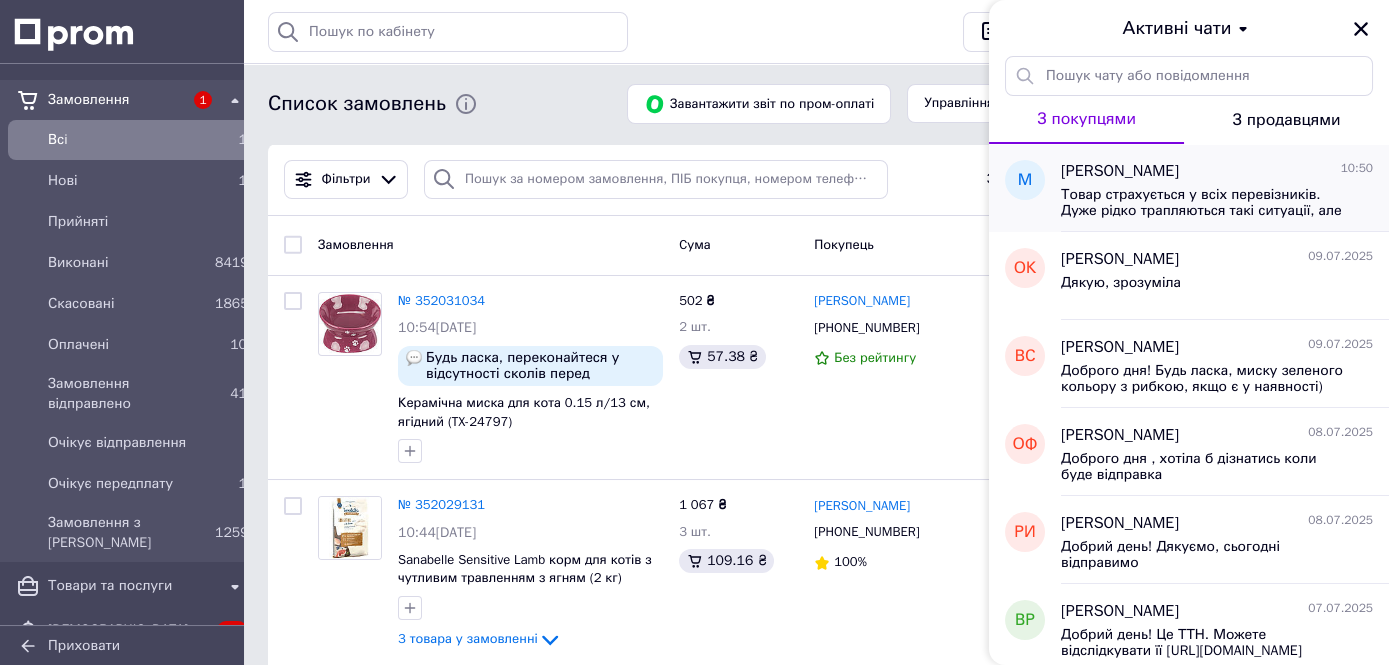 click on "Товар страхується у всіх перевізників. Дуже рідко трапляються такі ситуації, але різне буває. Перевіряєте все на відділенні при співробітниках. Якщо товар пошкоджений з вини перевізника - це питання вирішується з перевізником (тобто у вашому випадку Розетка). Заводський брак - це вже наша справа, але ми перевіряємо товар перед відправкою." at bounding box center (1203, 203) 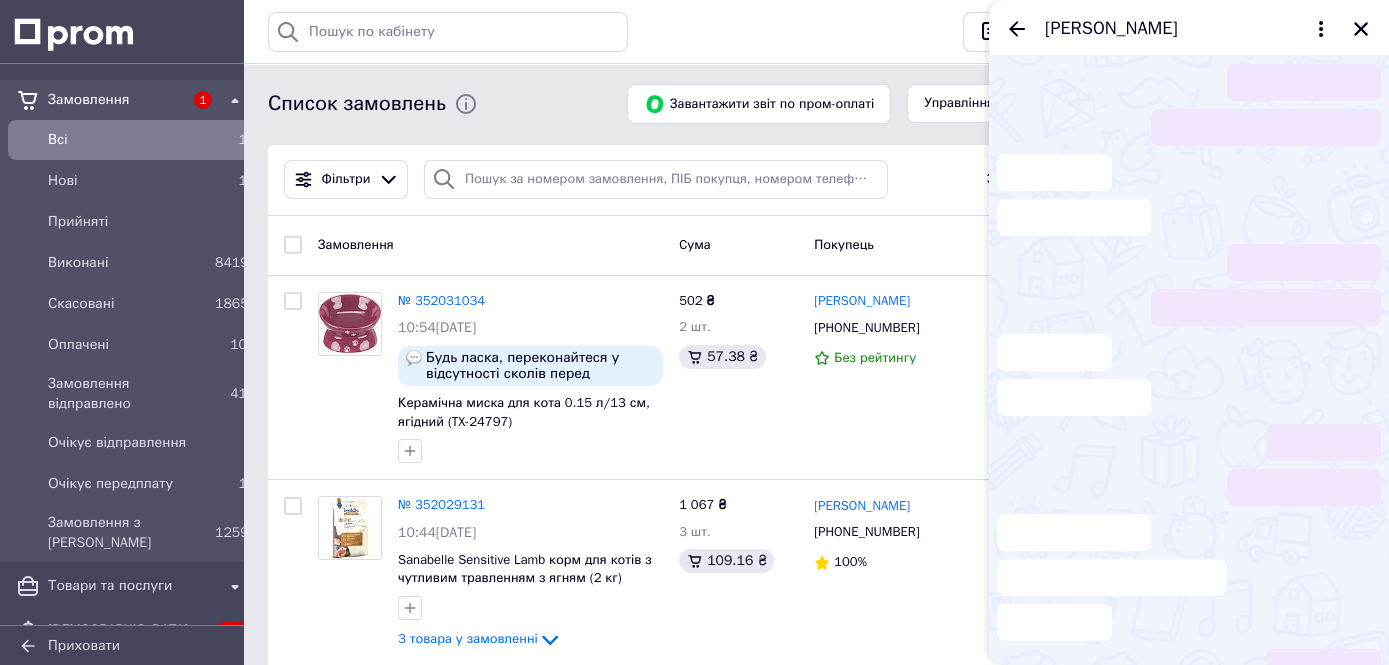 scroll, scrollTop: 552, scrollLeft: 0, axis: vertical 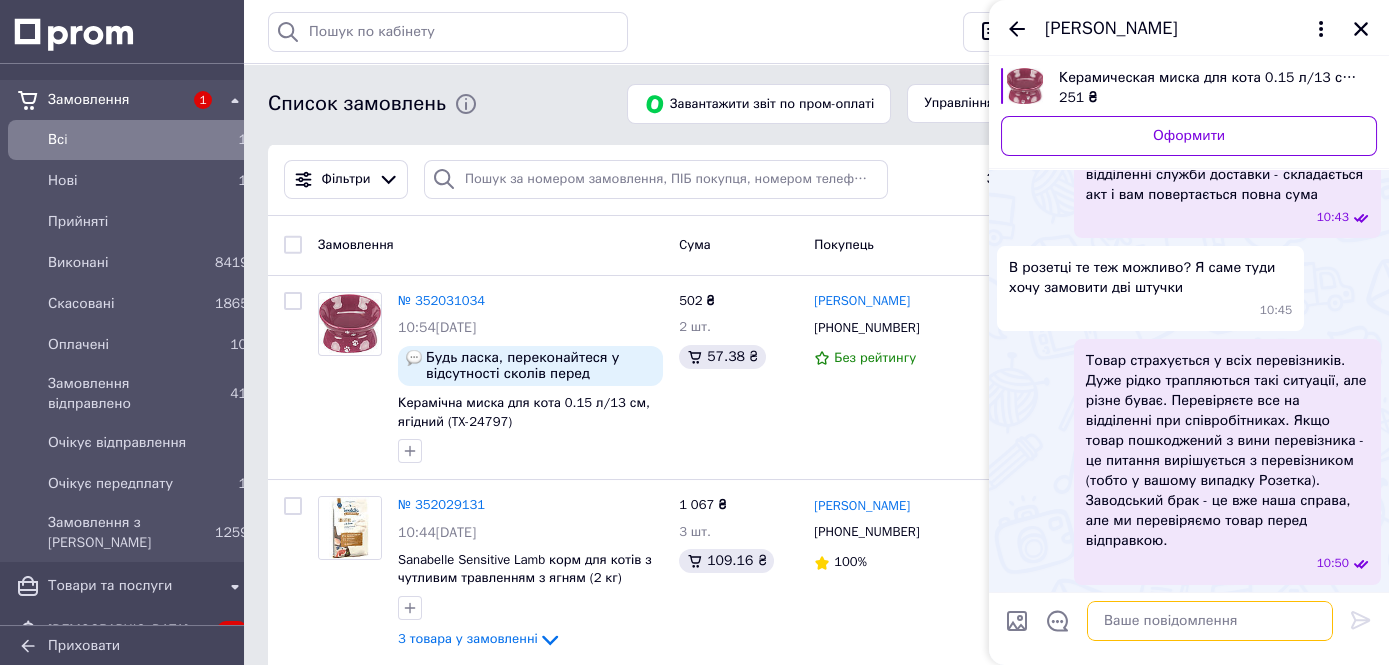 click at bounding box center (1210, 621) 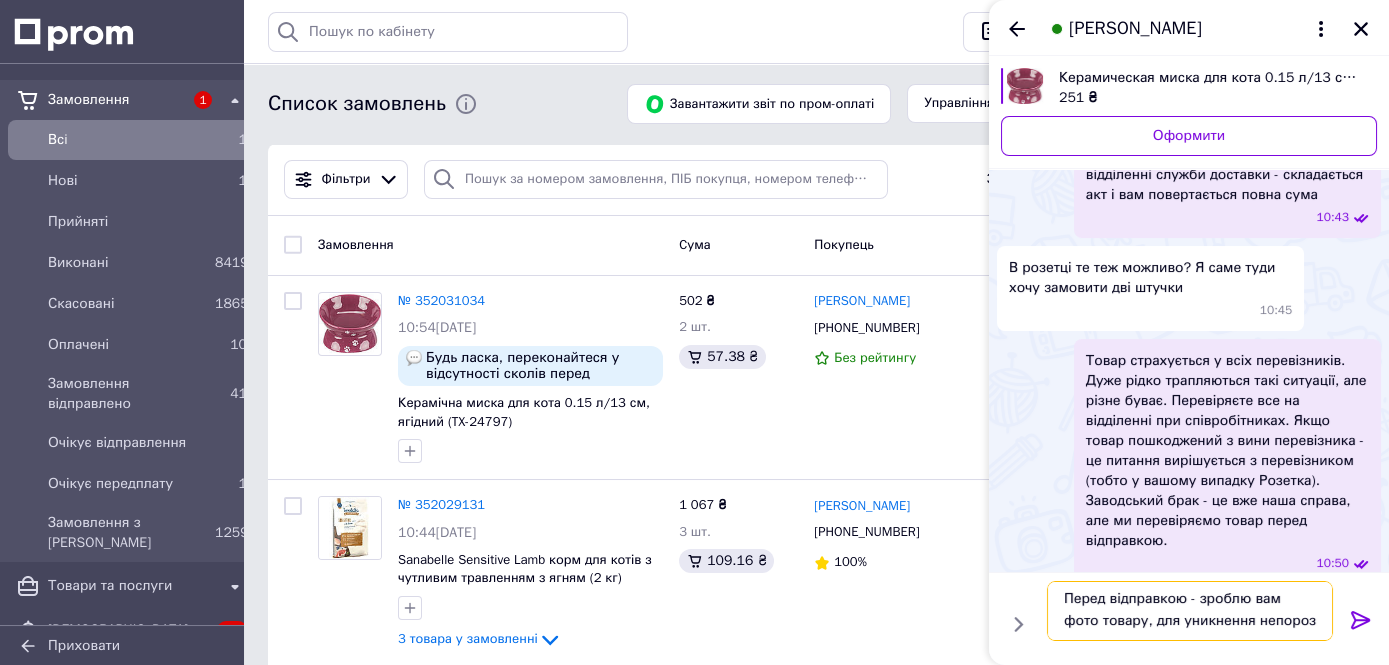 scroll, scrollTop: 1, scrollLeft: 0, axis: vertical 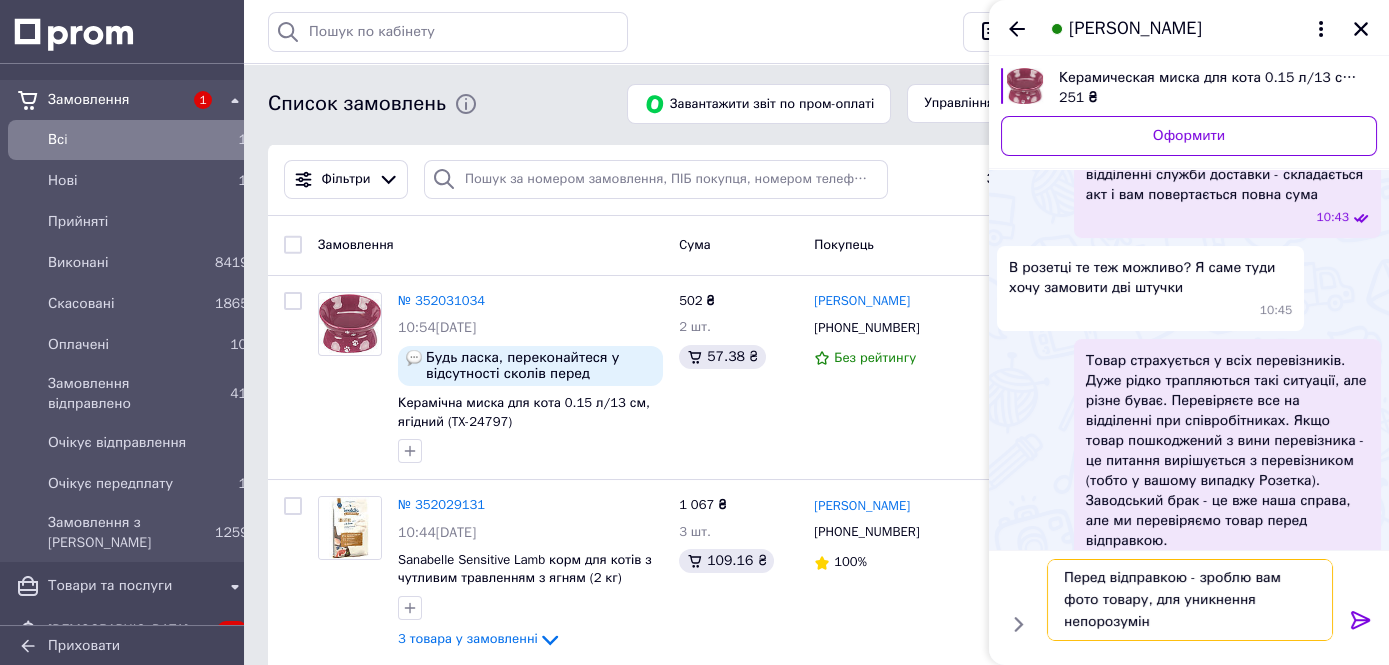 type on "Перед відправкою - зроблю вам фото товару, для уникнення непорозумінь" 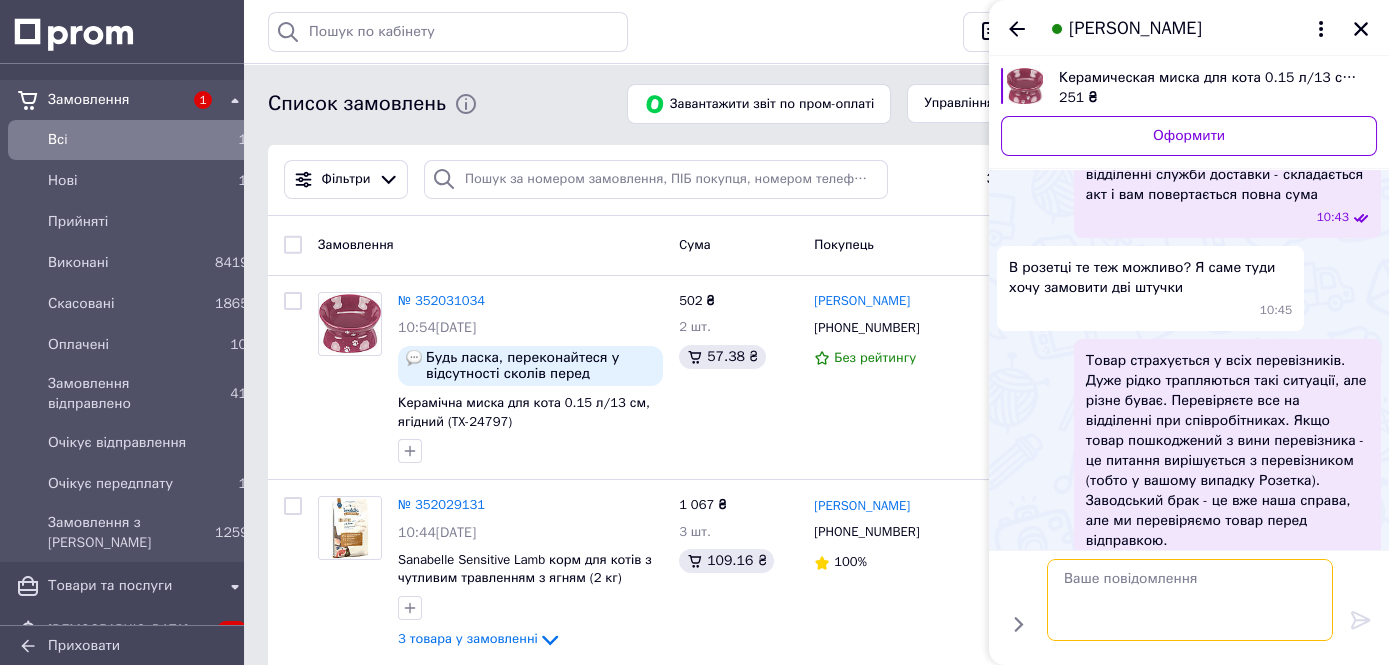 scroll, scrollTop: 0, scrollLeft: 0, axis: both 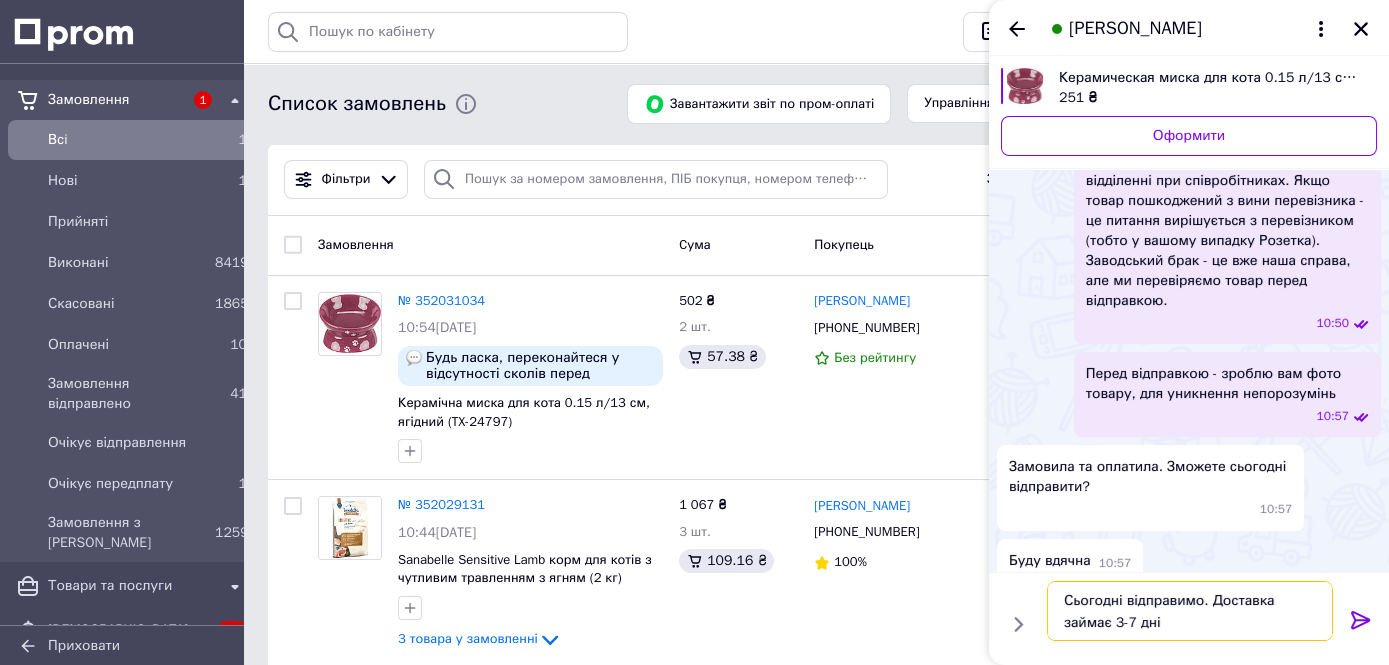 type on "Сьогодні відправимо. Доставка займає 3-7 днів" 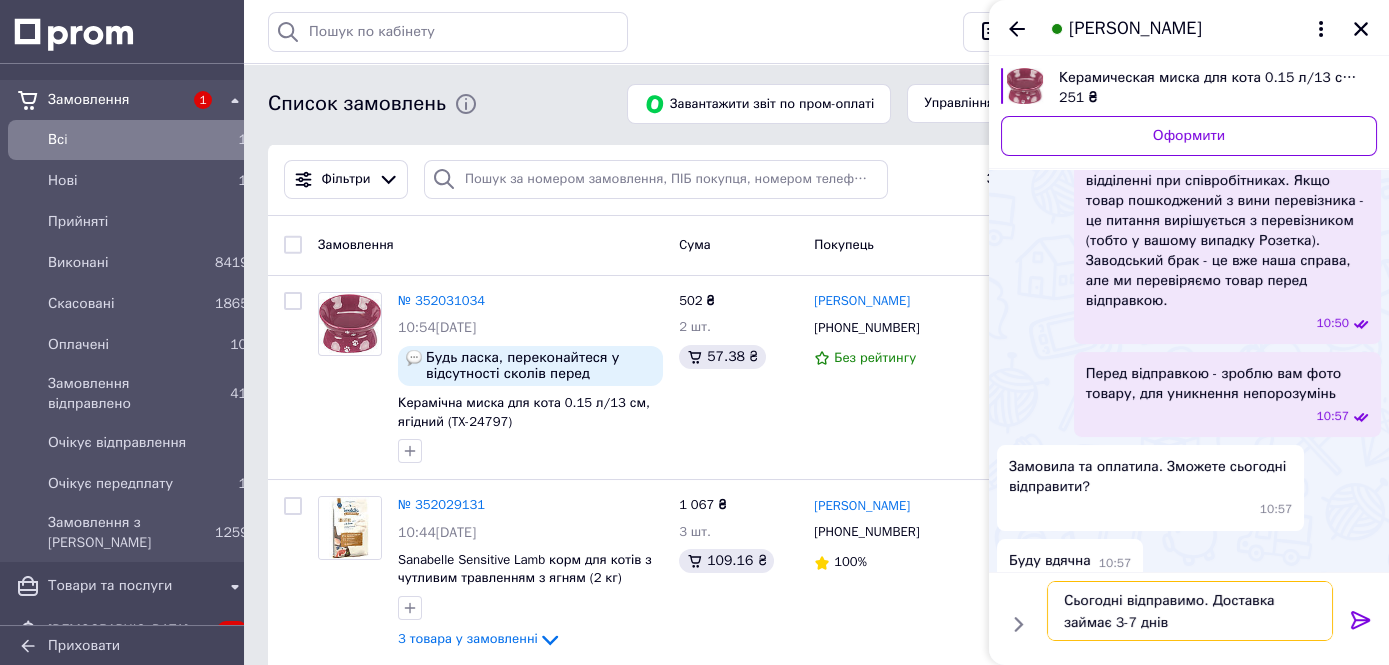 type 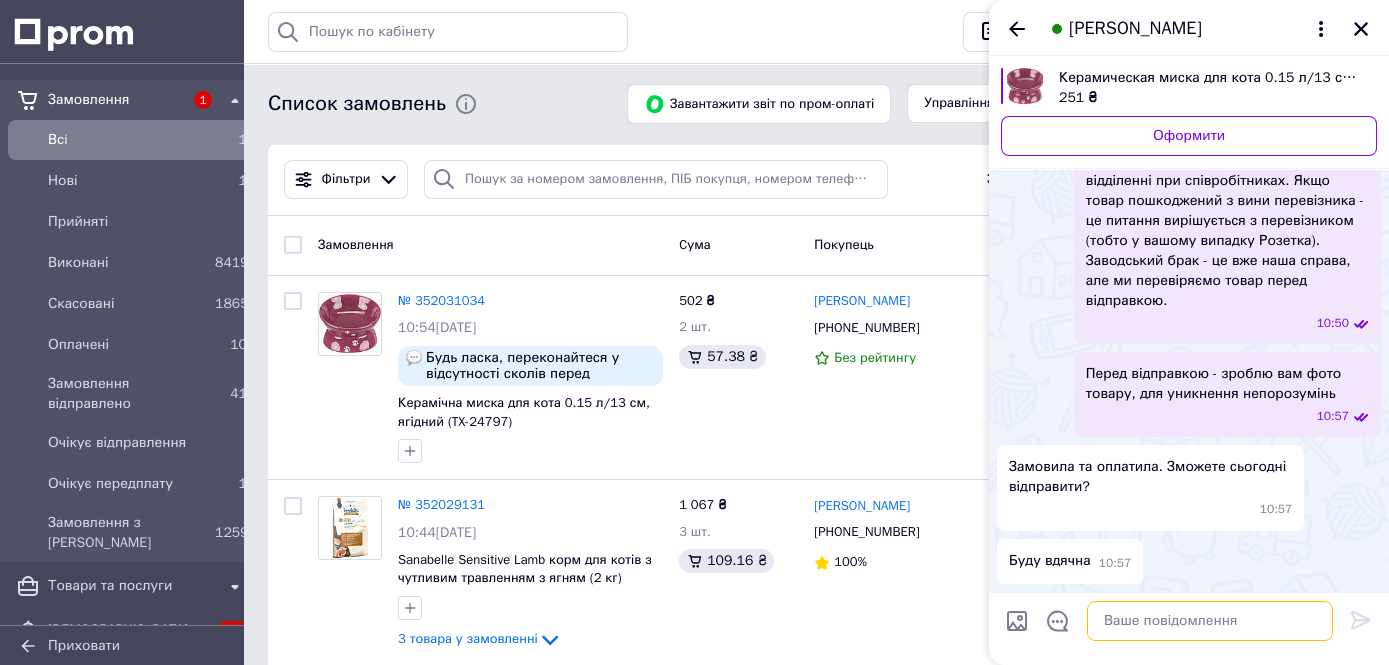 scroll, scrollTop: 834, scrollLeft: 0, axis: vertical 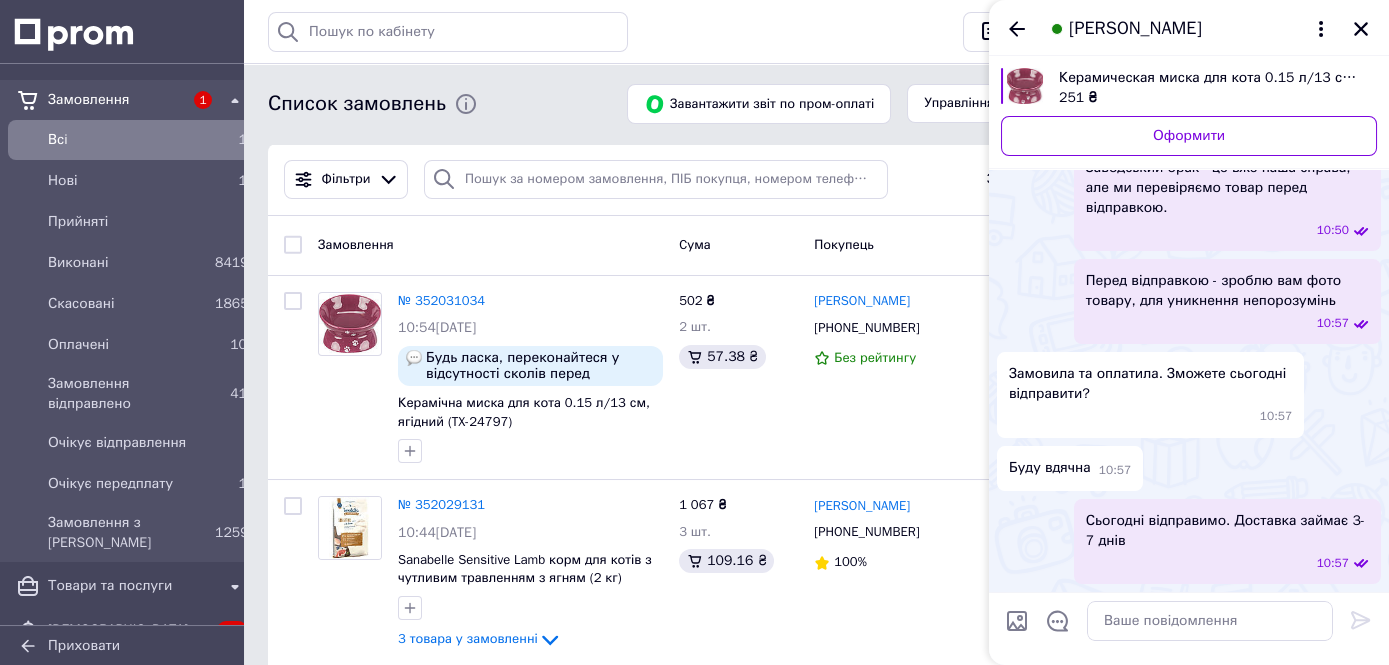click on "Список замовлень   Завантажити звіт по пром-оплаті Управління статусами Експорт Створити замовлення" at bounding box center (816, 104) 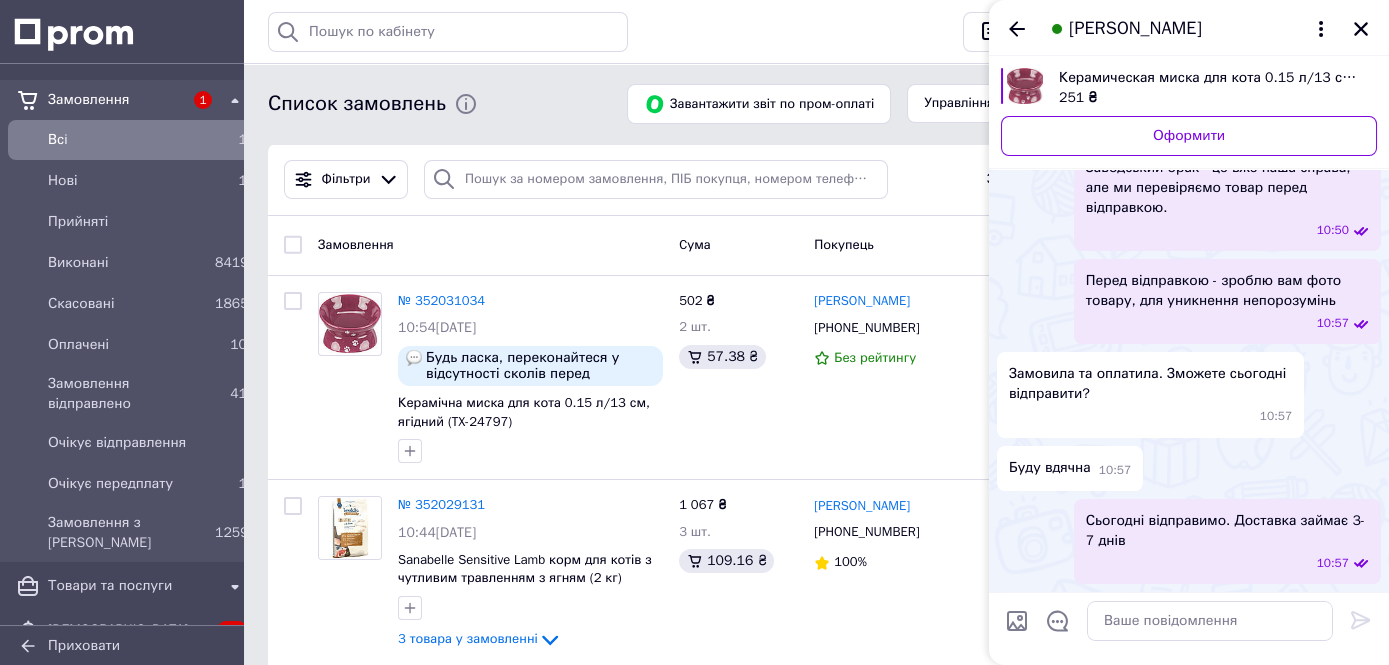 scroll, scrollTop: 887, scrollLeft: 0, axis: vertical 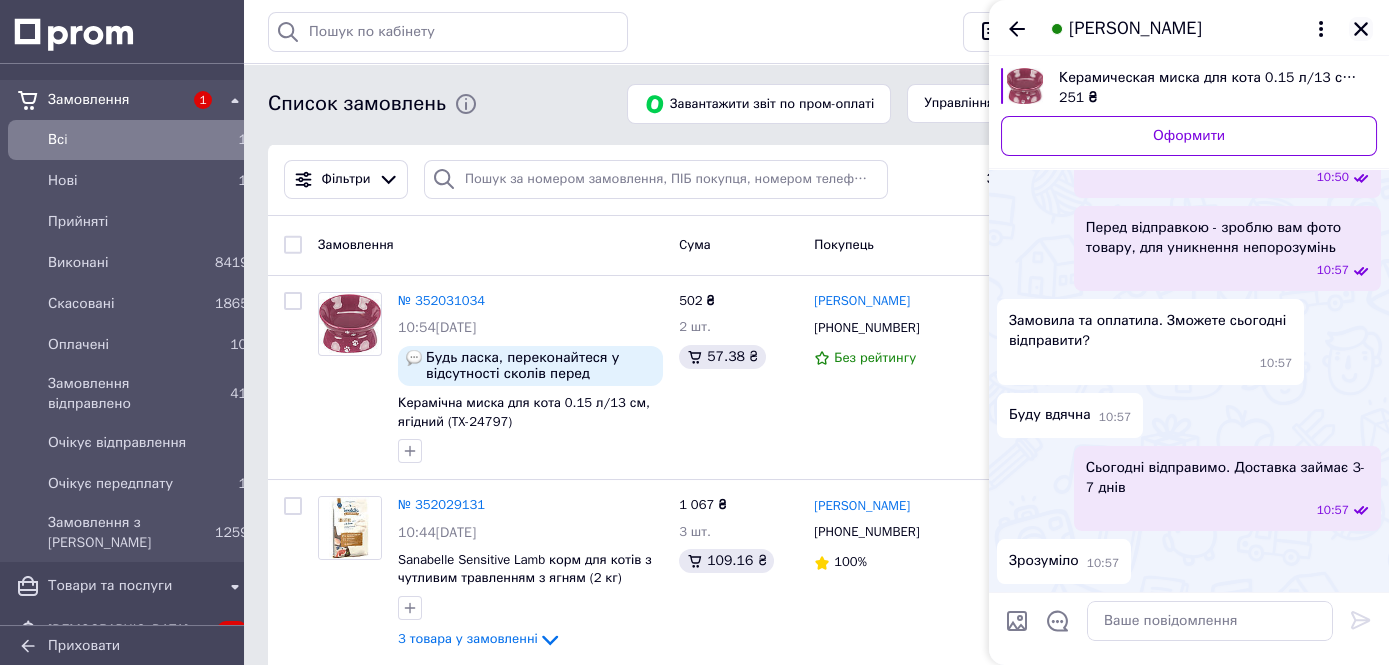 click 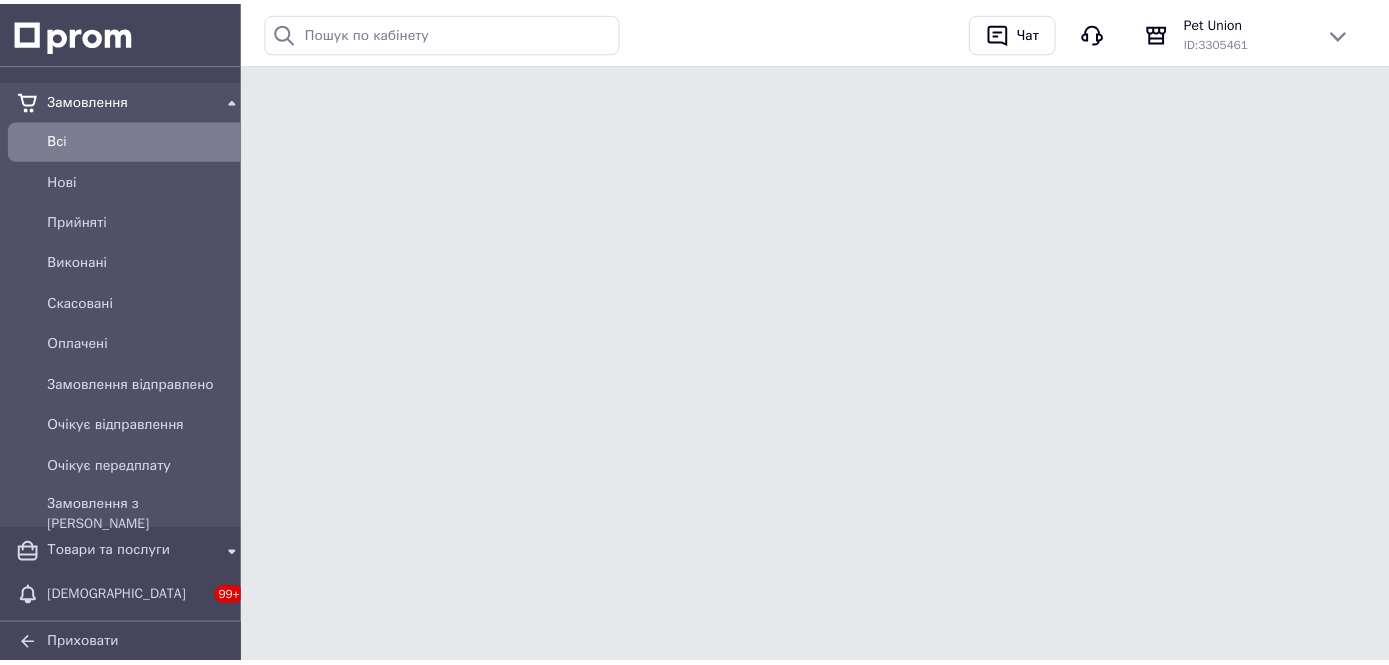 scroll, scrollTop: 0, scrollLeft: 0, axis: both 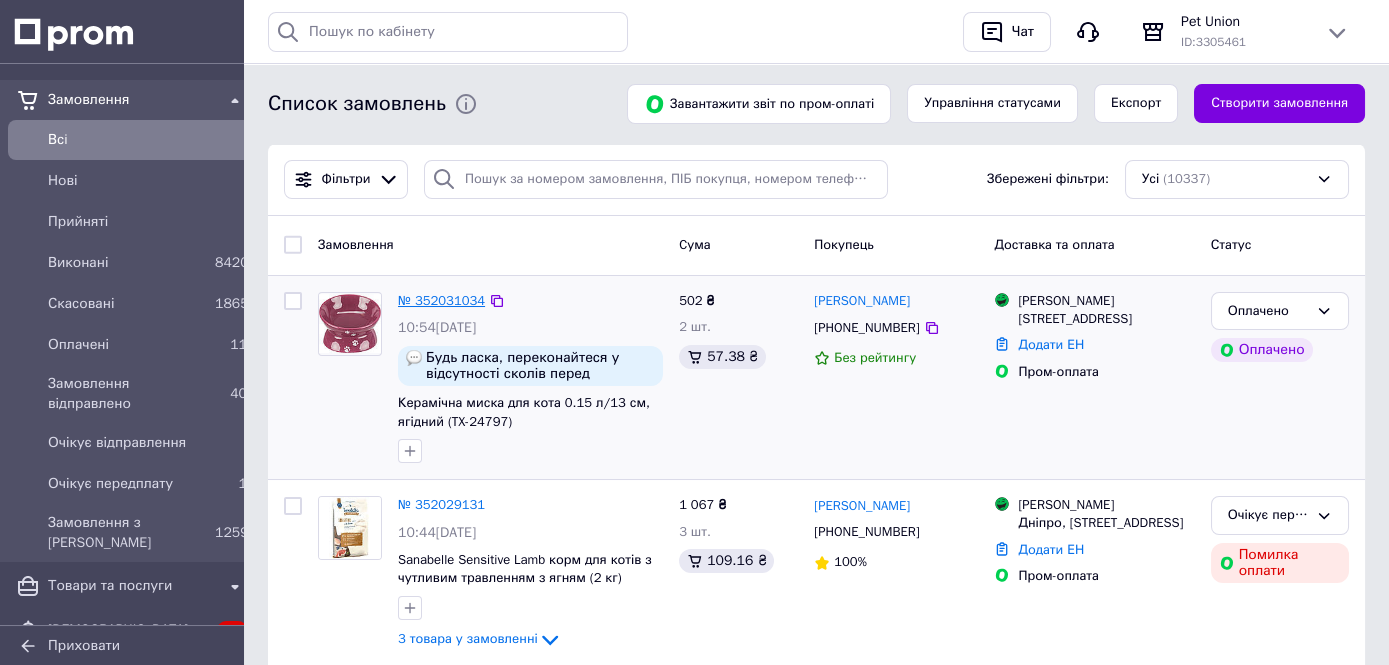 click on "№ 352031034" at bounding box center [441, 300] 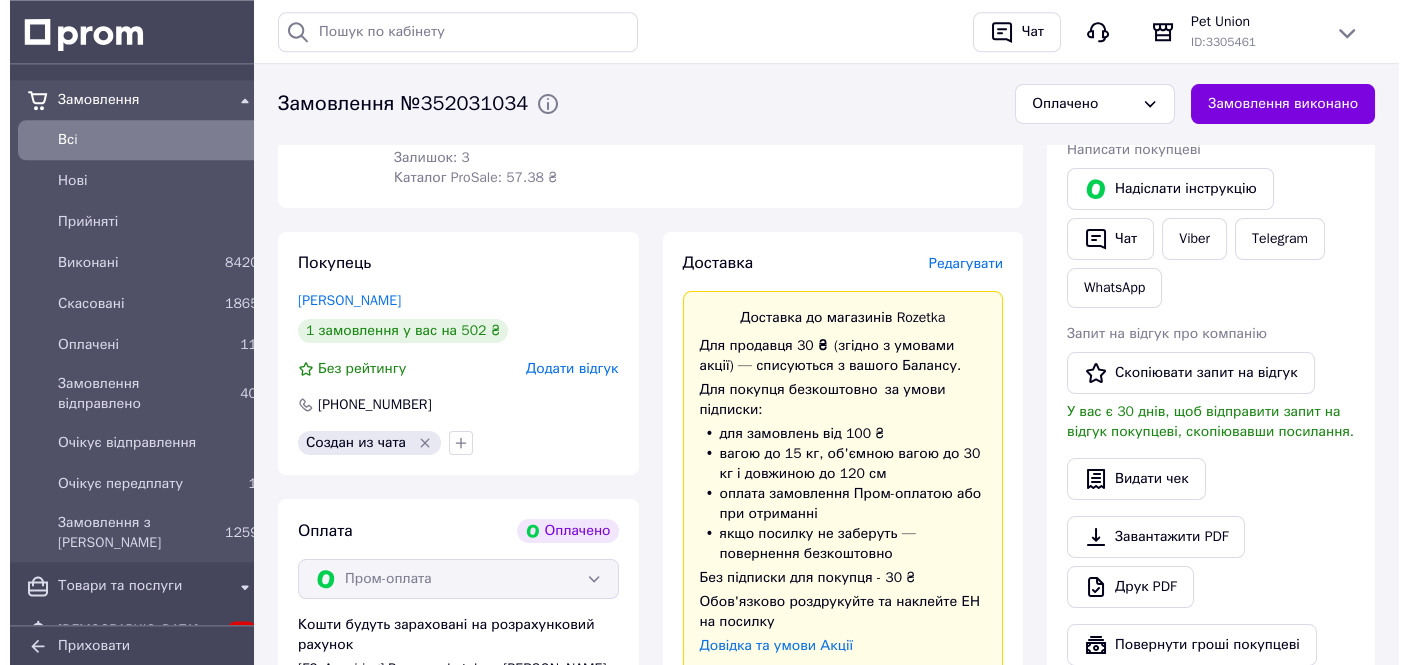 scroll, scrollTop: 422, scrollLeft: 0, axis: vertical 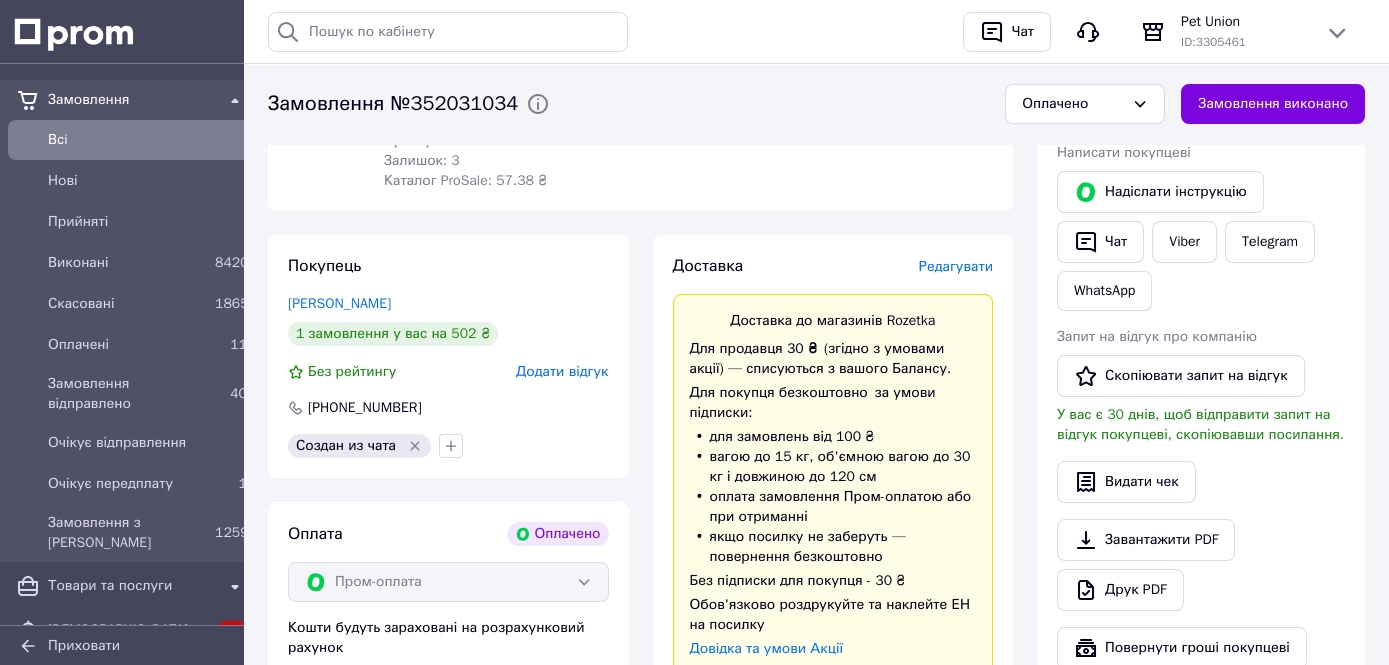 click on "Редагувати" at bounding box center [956, 266] 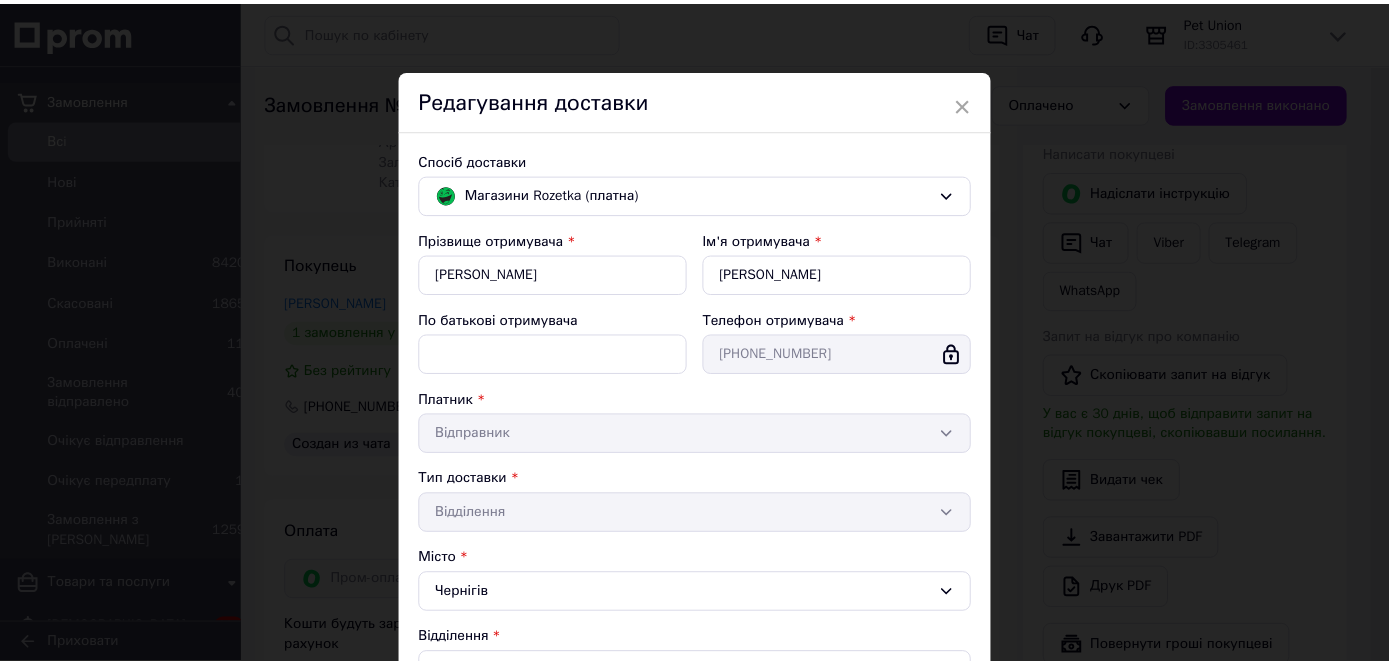 scroll, scrollTop: 568, scrollLeft: 0, axis: vertical 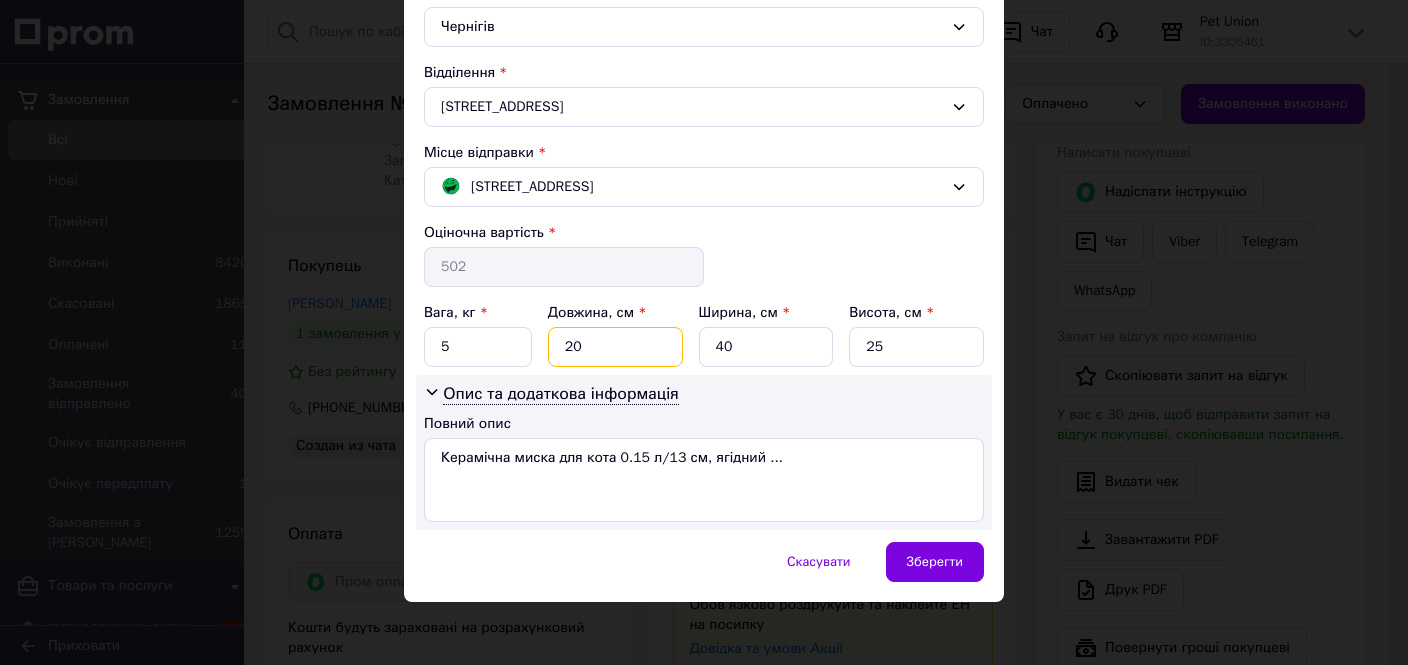 drag, startPoint x: 565, startPoint y: 341, endPoint x: 581, endPoint y: 343, distance: 16.124516 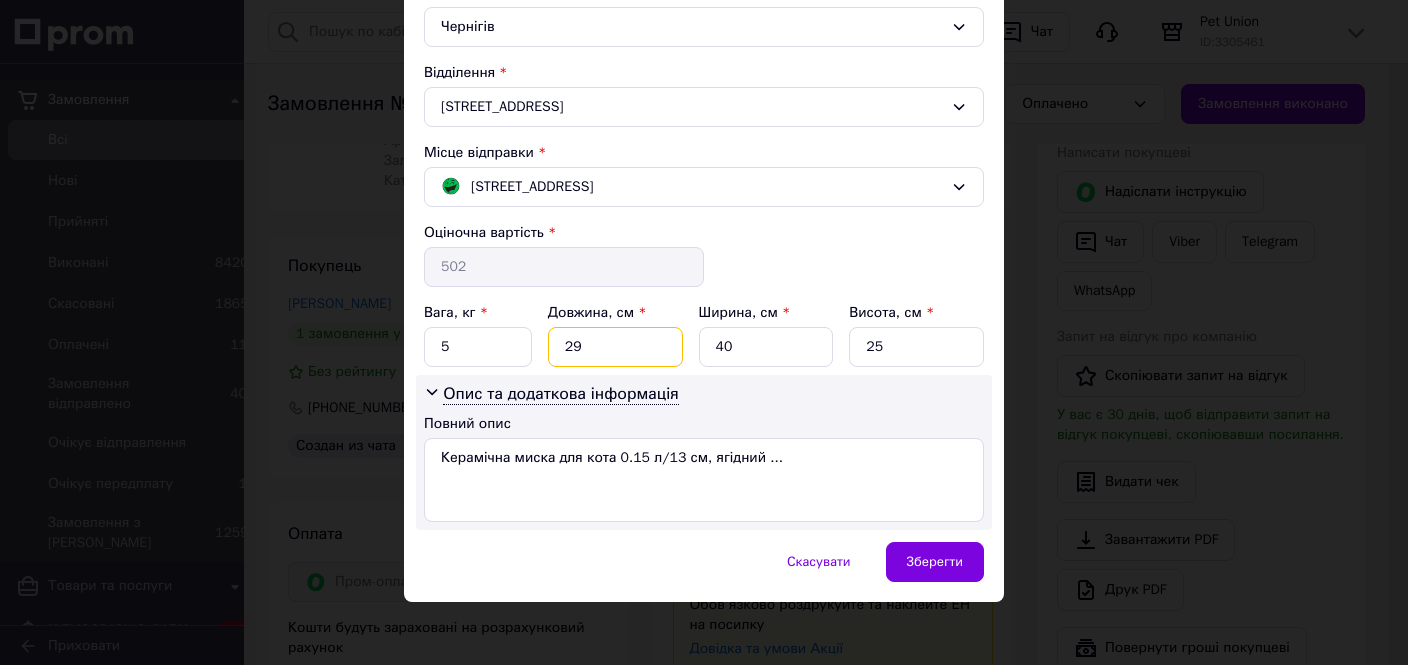 type on "29" 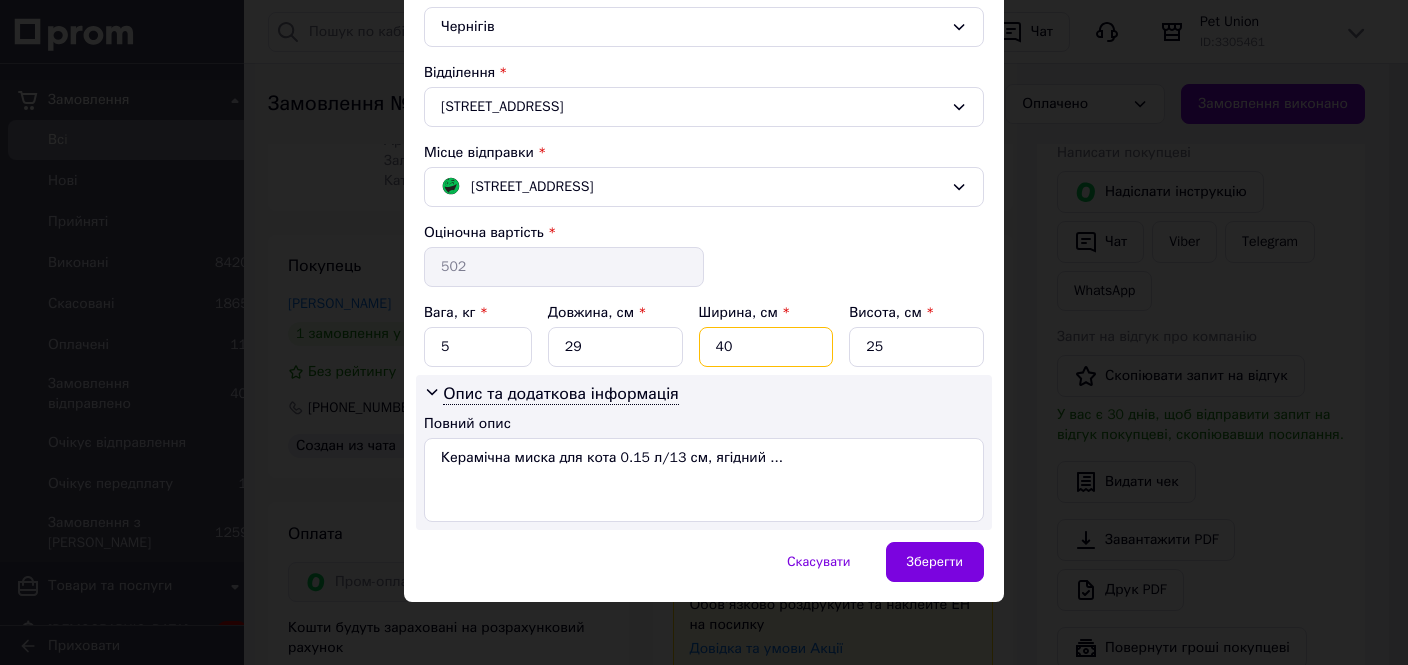 drag, startPoint x: 722, startPoint y: 348, endPoint x: 683, endPoint y: 348, distance: 39 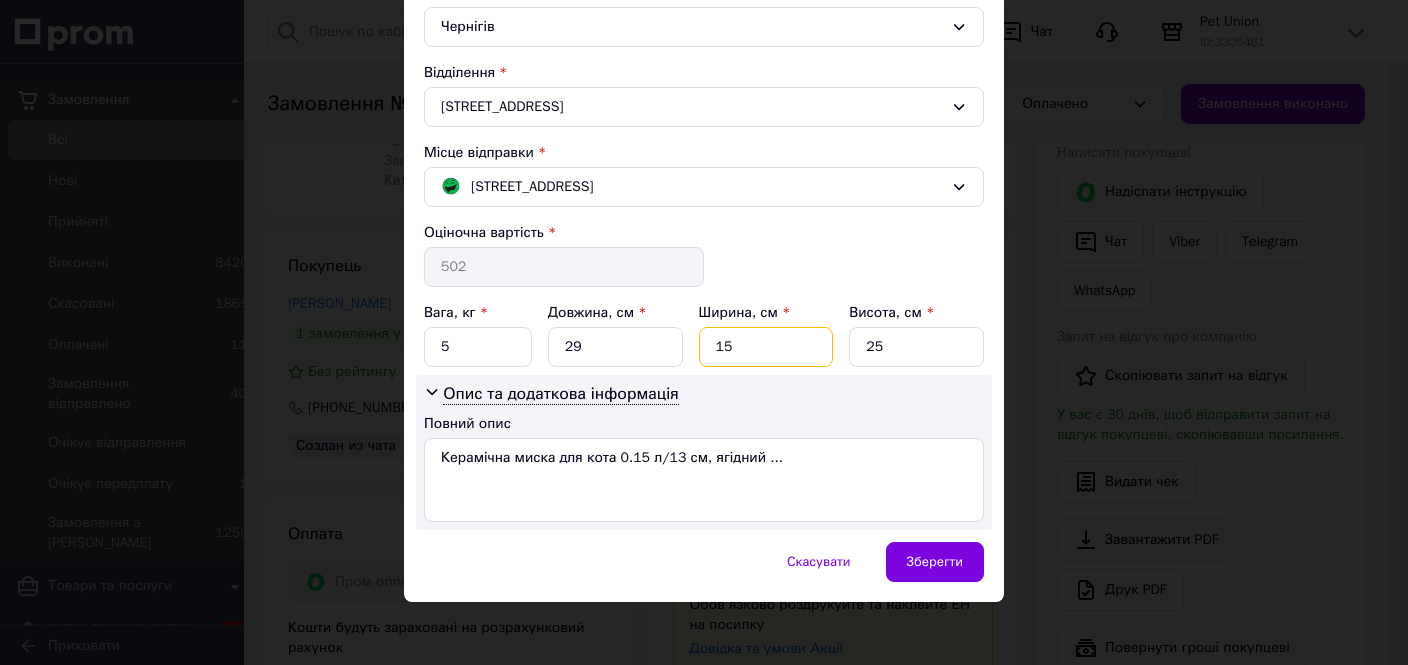type on "15" 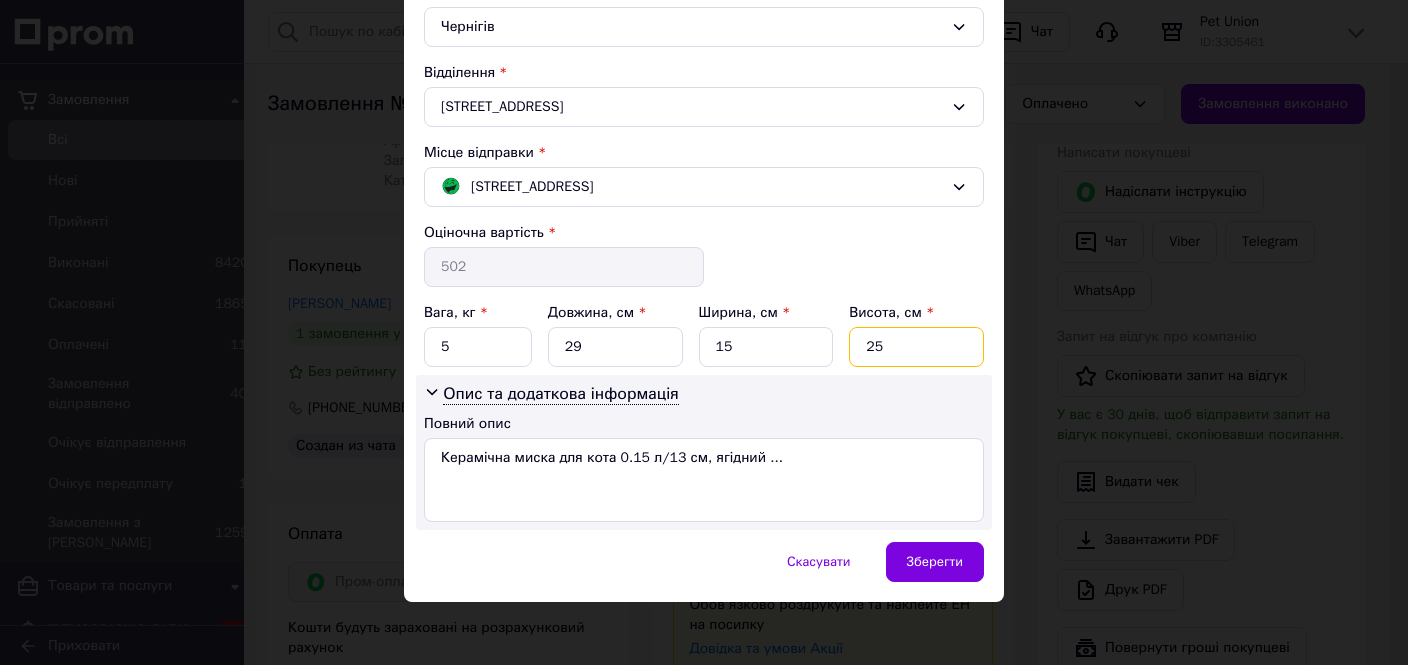 click on "25" at bounding box center (916, 347) 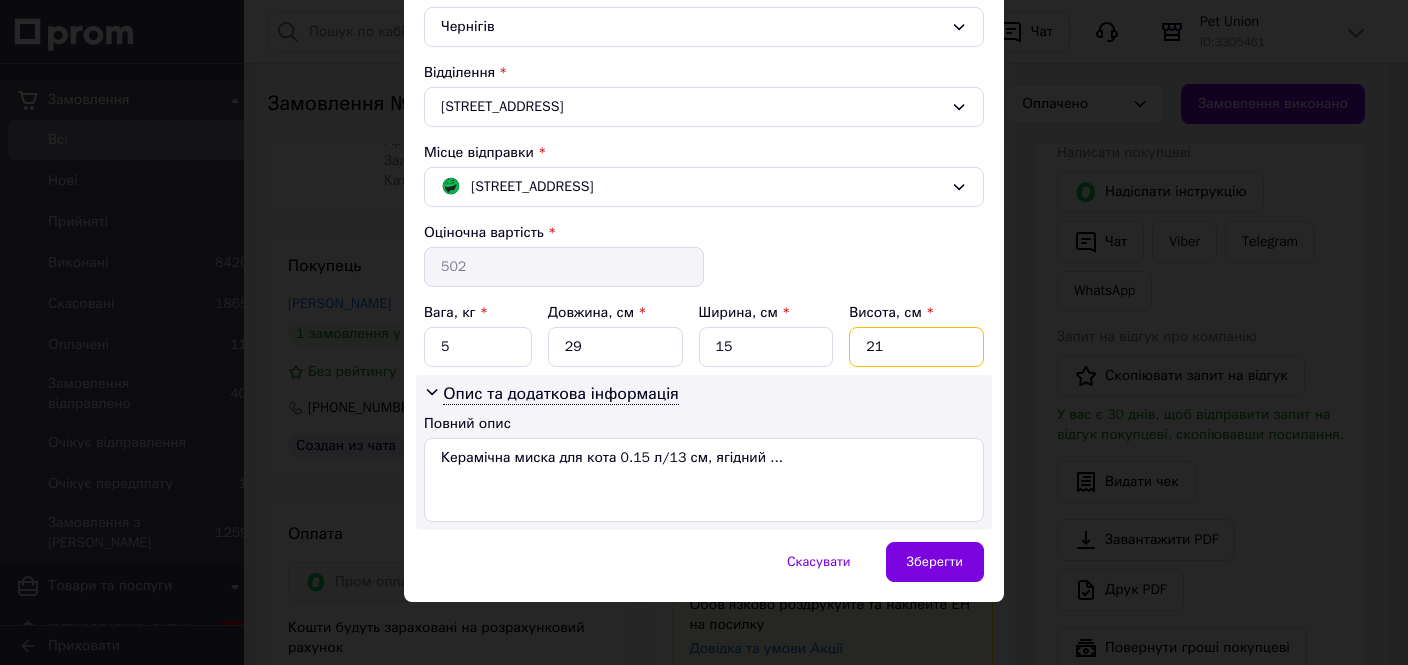 type on "21" 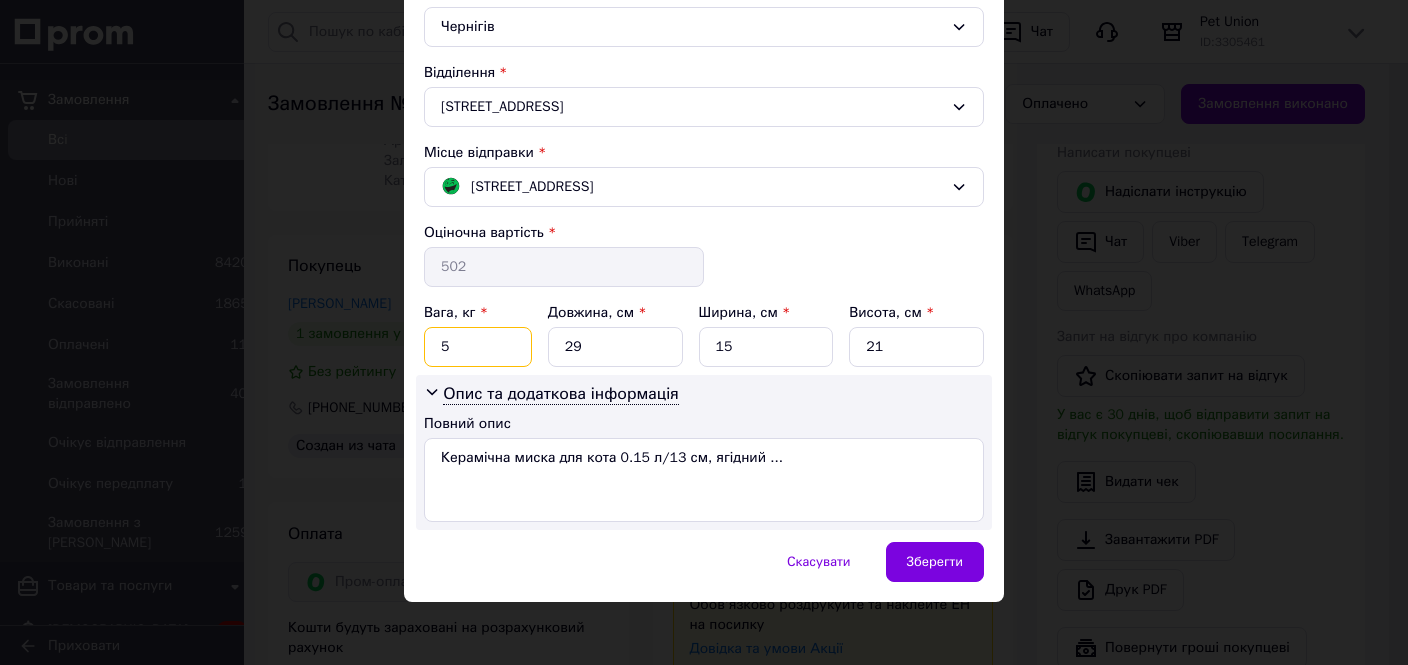 click on "5" at bounding box center (478, 347) 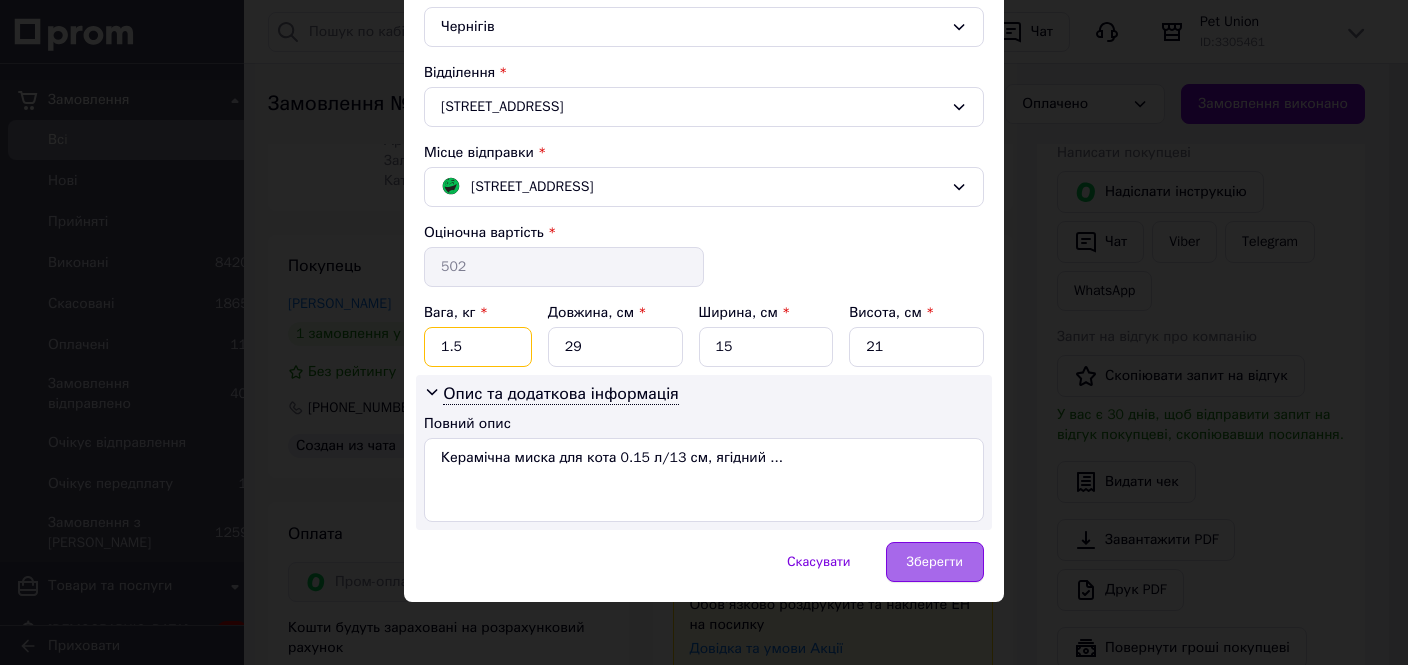 type on "1.5" 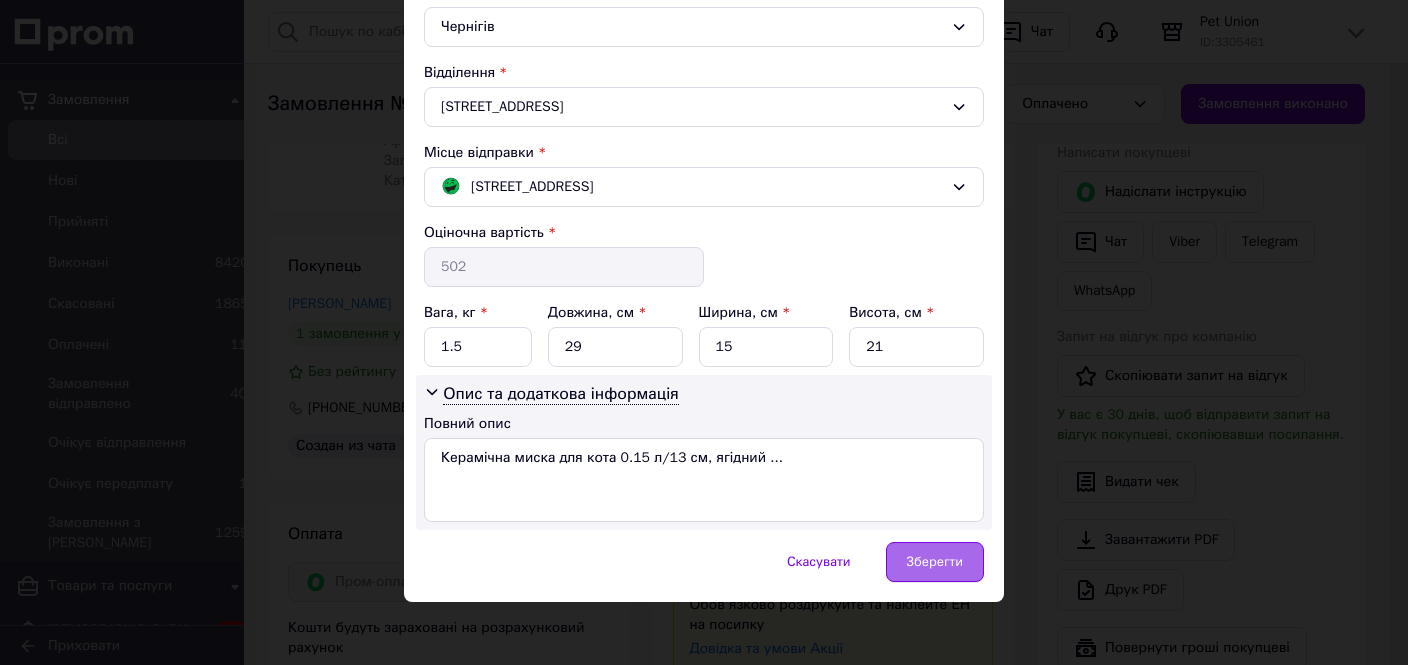 click on "Зберегти" at bounding box center [935, 562] 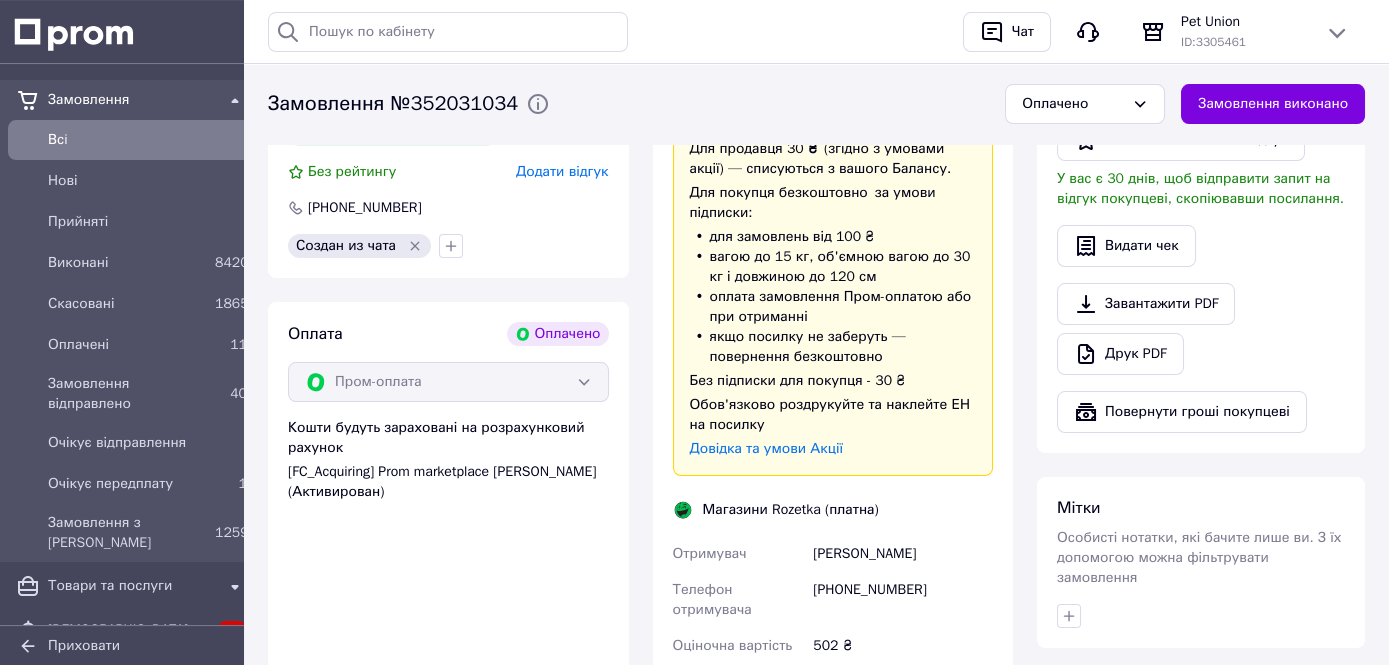 scroll, scrollTop: 985, scrollLeft: 0, axis: vertical 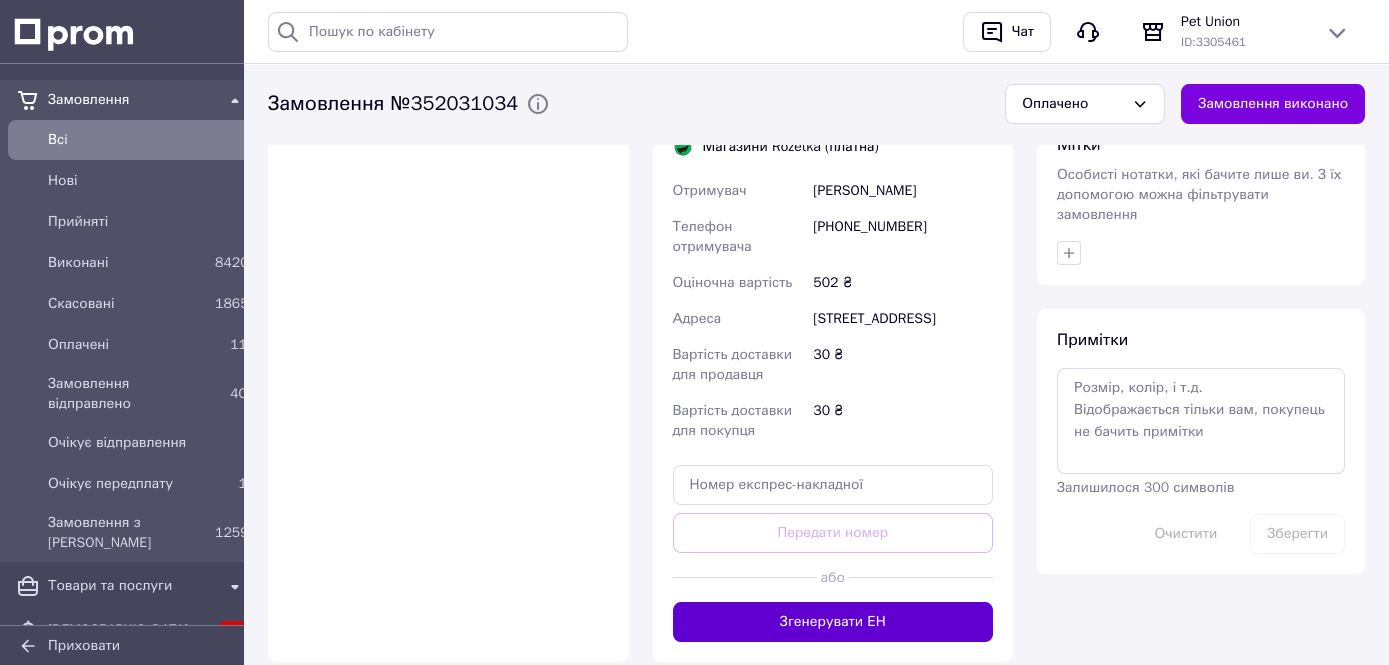 click on "Згенерувати ЕН" at bounding box center (833, 622) 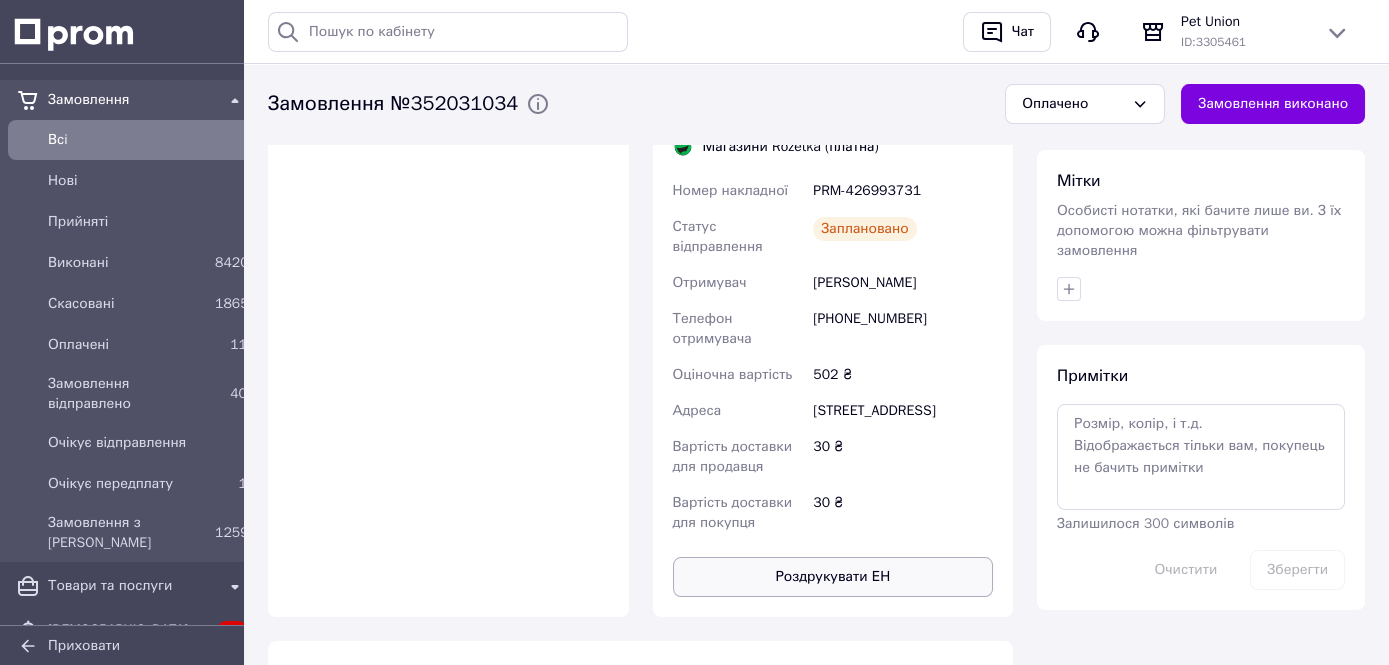 click on "Роздрукувати ЕН" at bounding box center [833, 577] 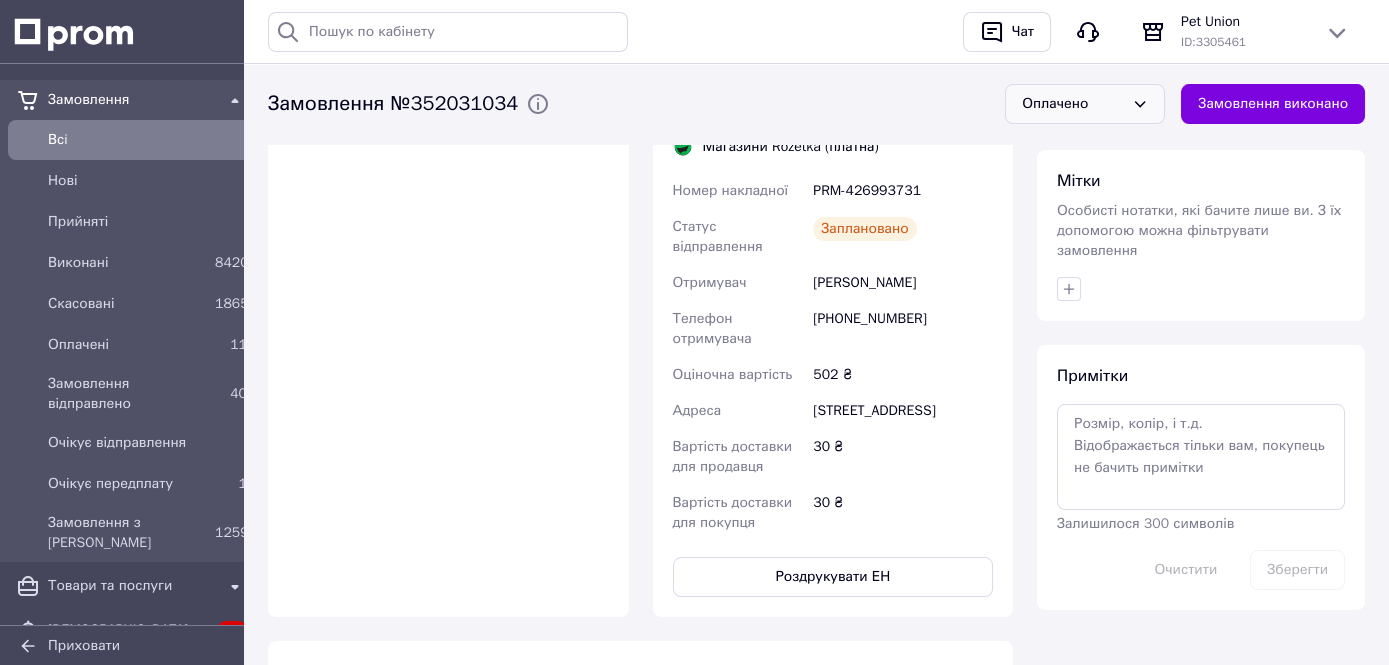 click on "Оплачено" at bounding box center (1085, 104) 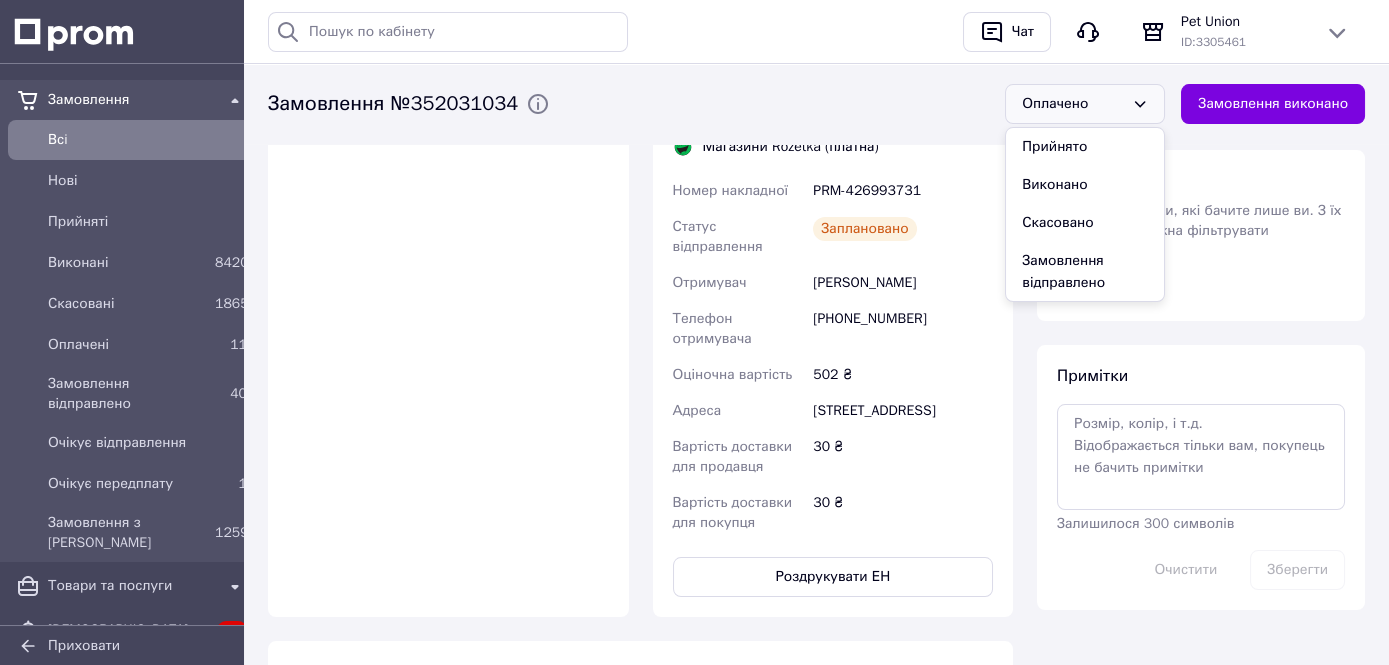 scroll, scrollTop: 122, scrollLeft: 0, axis: vertical 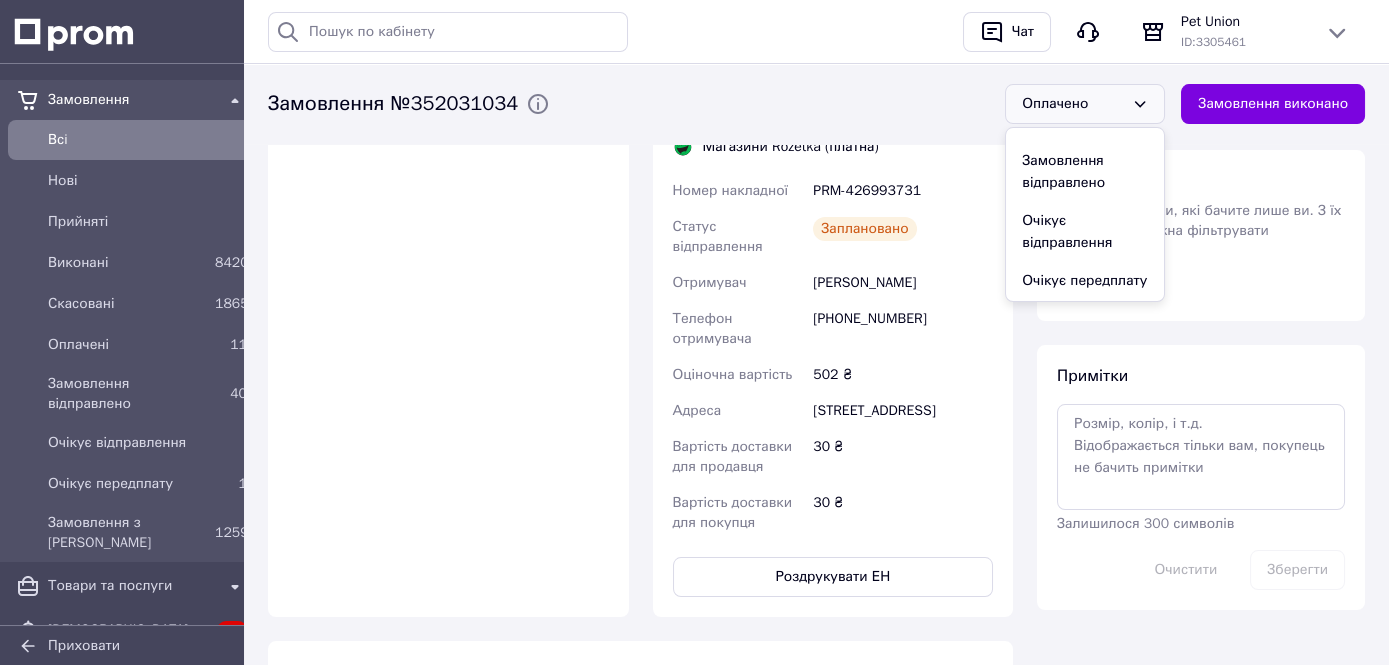 click on "Очікує відправлення" at bounding box center [1085, 232] 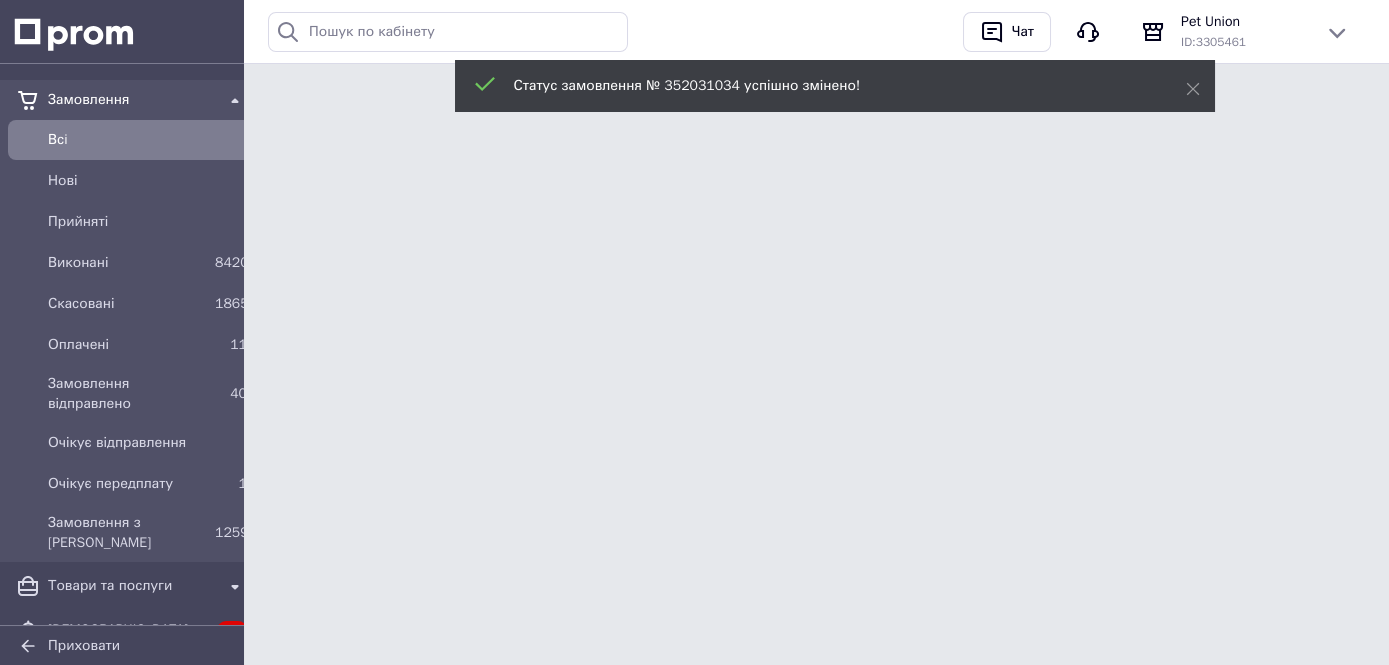 scroll, scrollTop: 0, scrollLeft: 0, axis: both 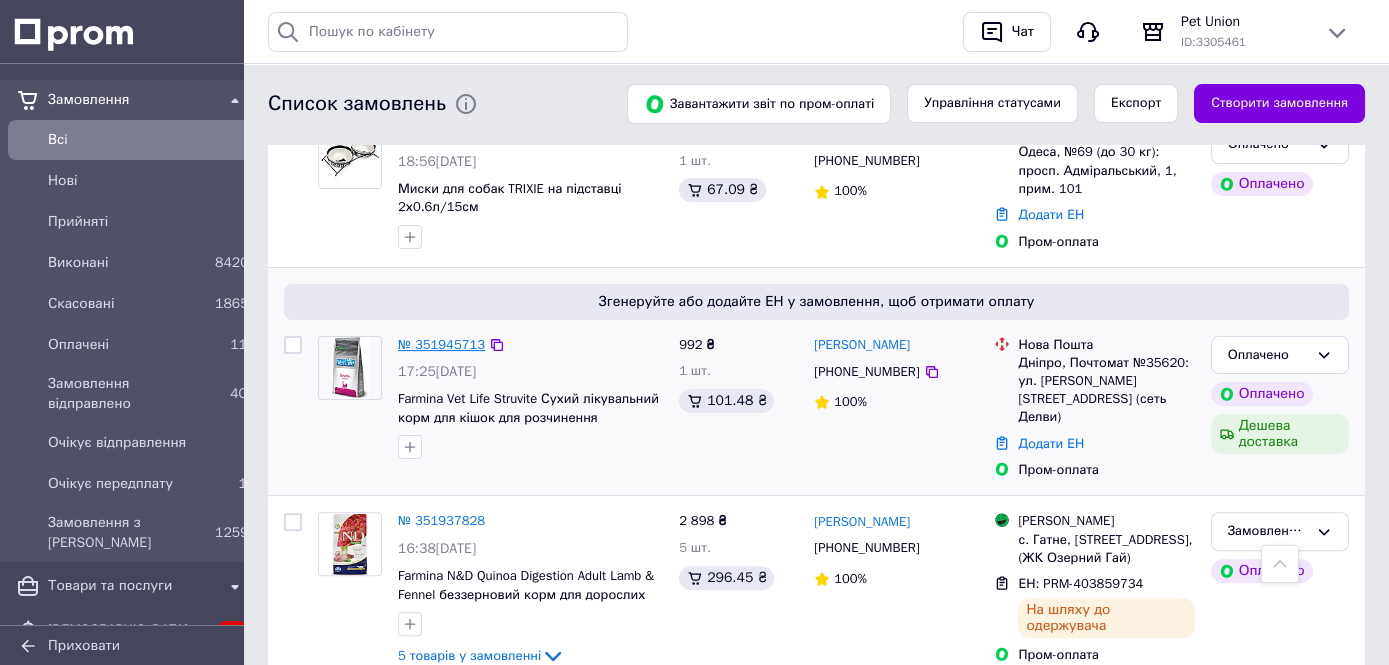 click on "№ 351945713" at bounding box center (441, 344) 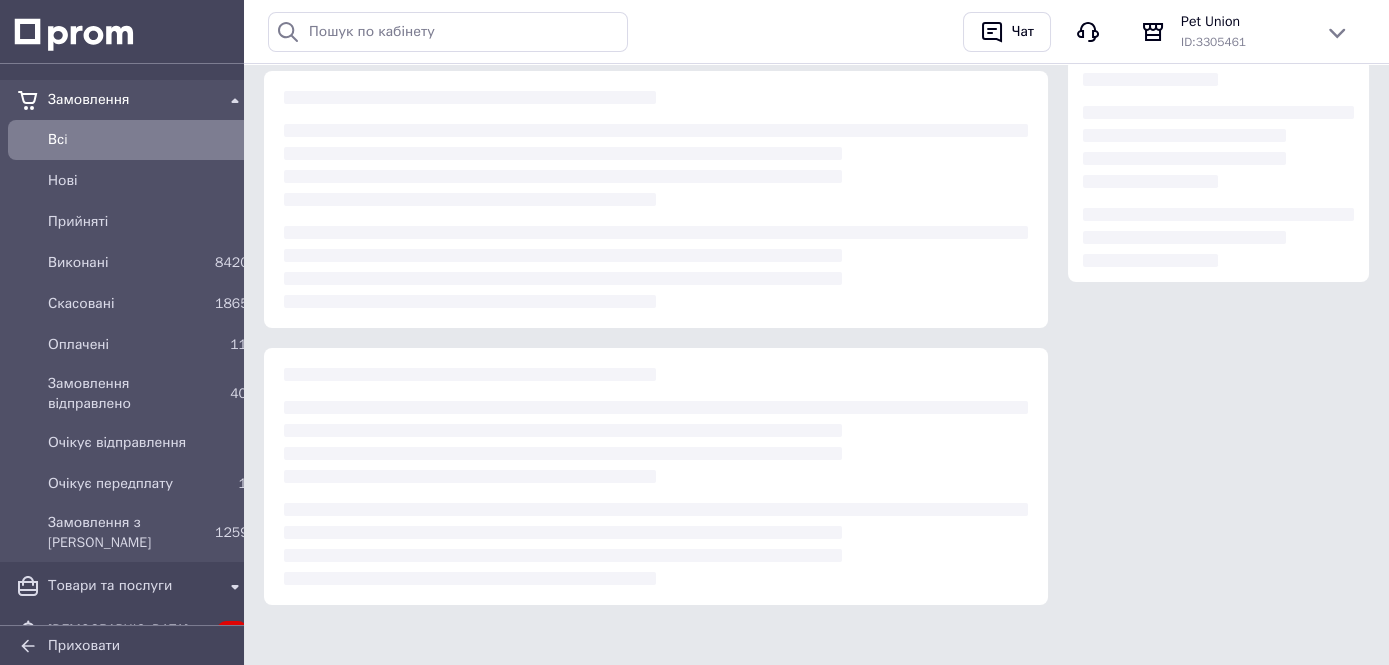 scroll, scrollTop: 292, scrollLeft: 0, axis: vertical 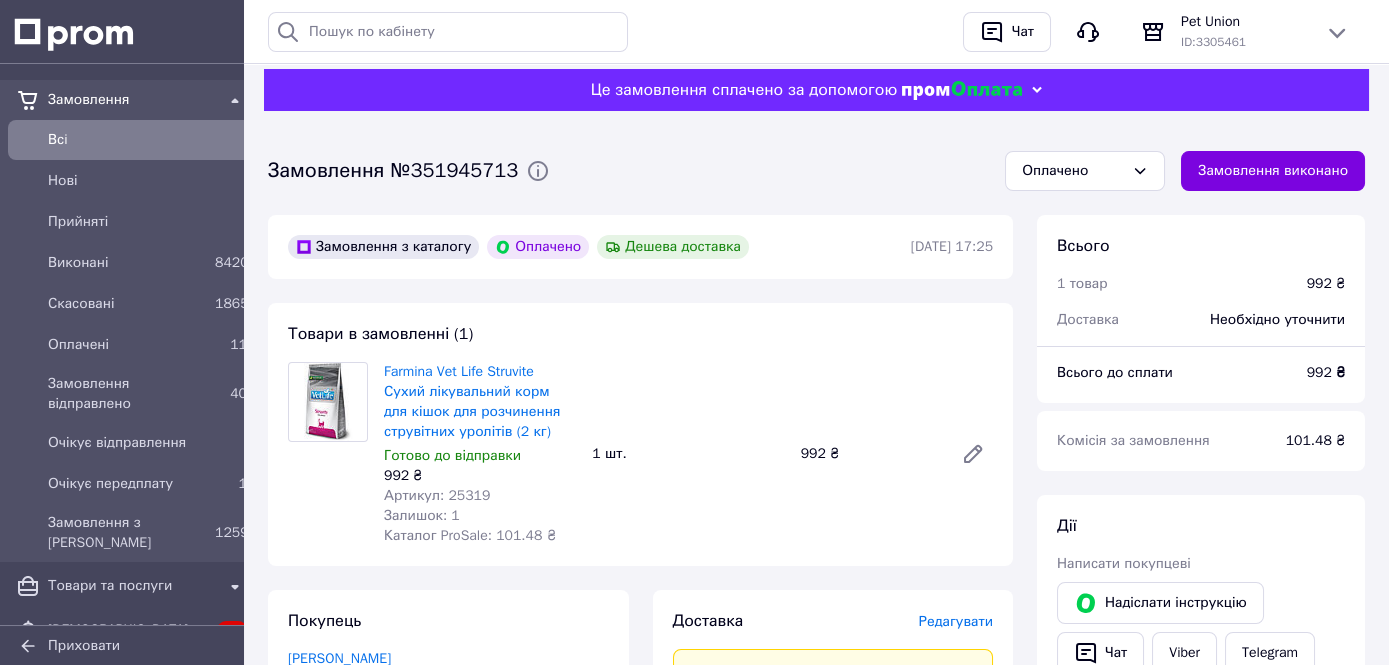 click on "Farmina Vet Life Struvite Сухий лікувальний корм для кішок для розчинення струвітних уролітів (2 кг) Готово до відправки 992 ₴ Артикул: 25319 Залишок: 1 Каталог ProSale: 101.48 ₴" at bounding box center (480, 454) 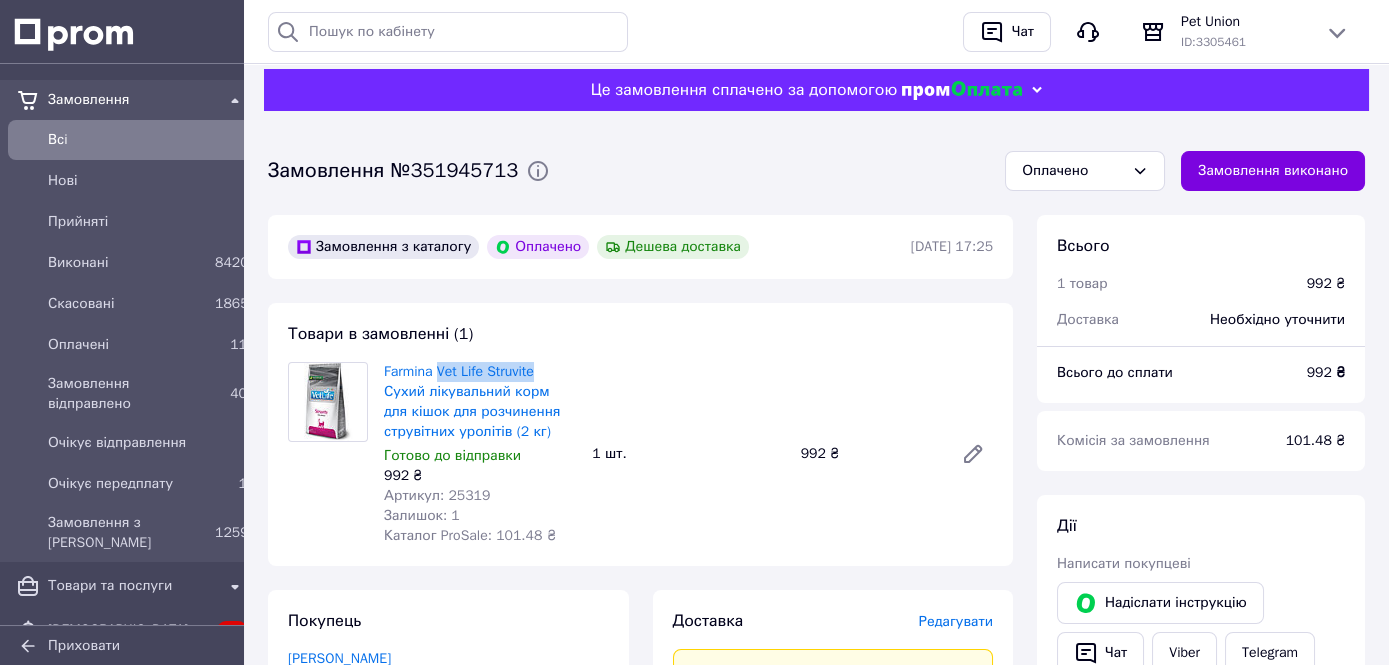 drag, startPoint x: 436, startPoint y: 362, endPoint x: 532, endPoint y: 359, distance: 96.04687 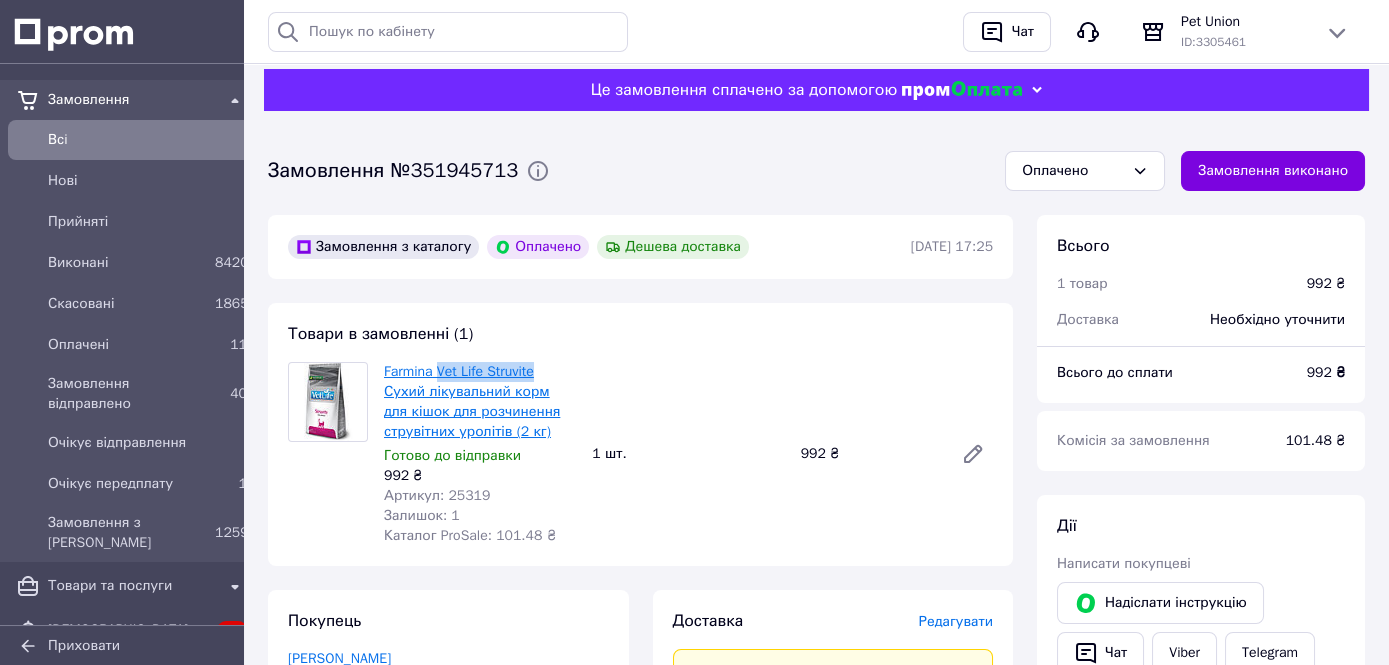 copy on "Vet Life Struvite" 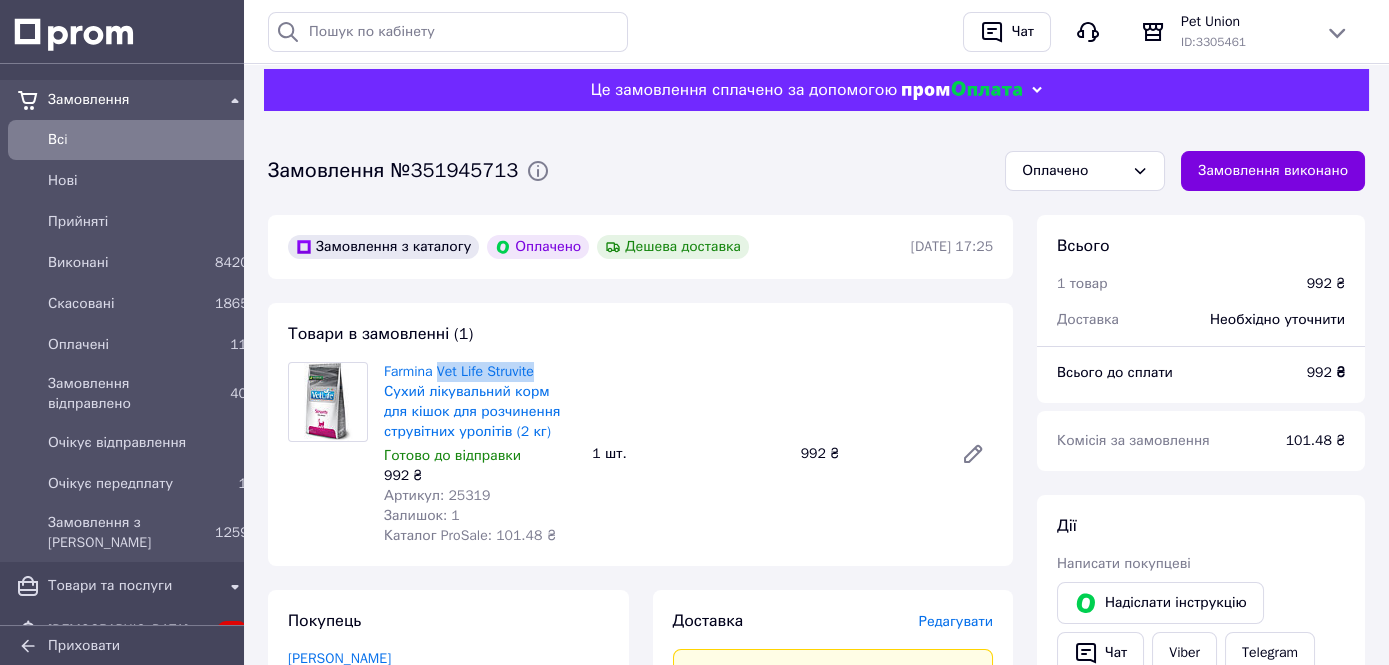 scroll, scrollTop: 574, scrollLeft: 0, axis: vertical 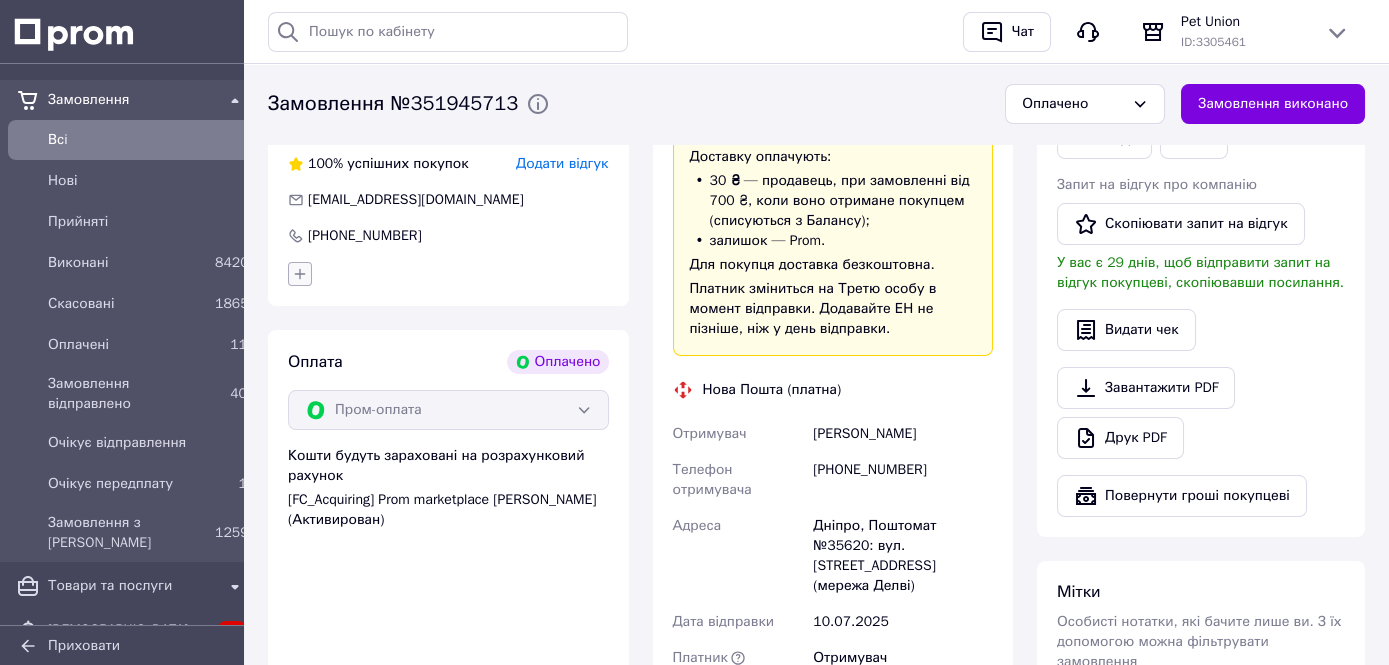 click 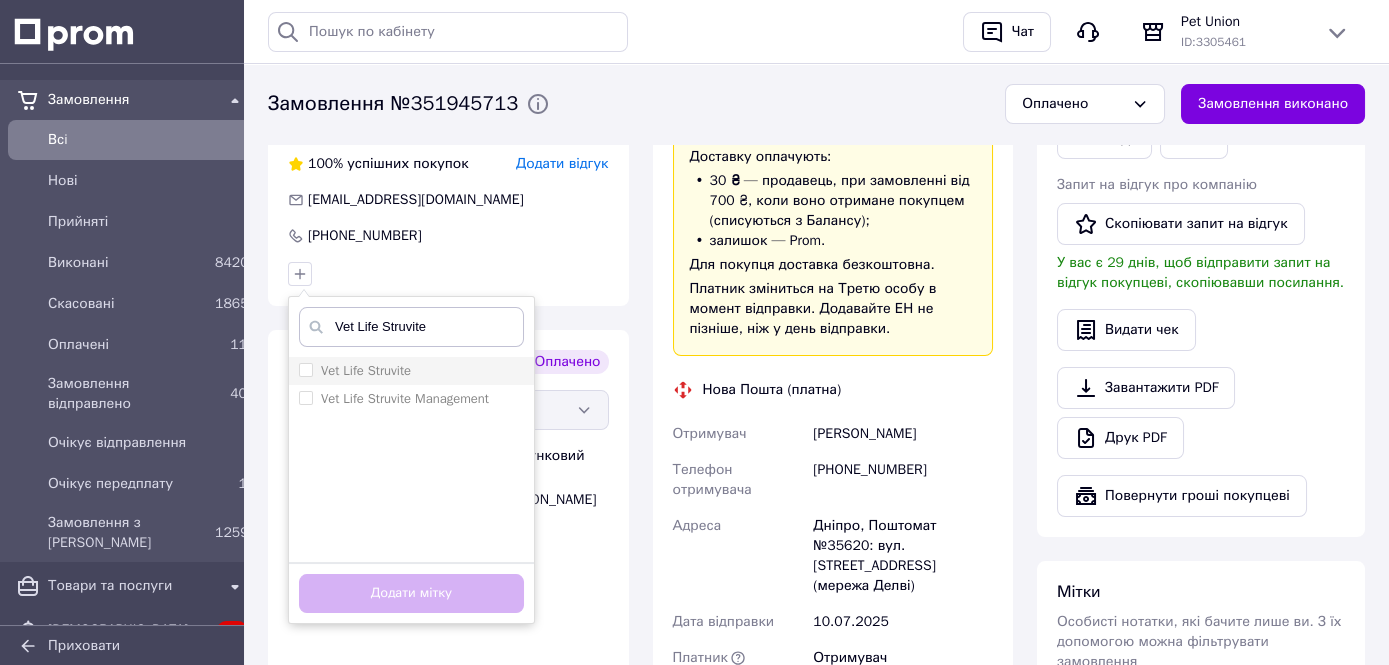 type on "Vet Life Struvite" 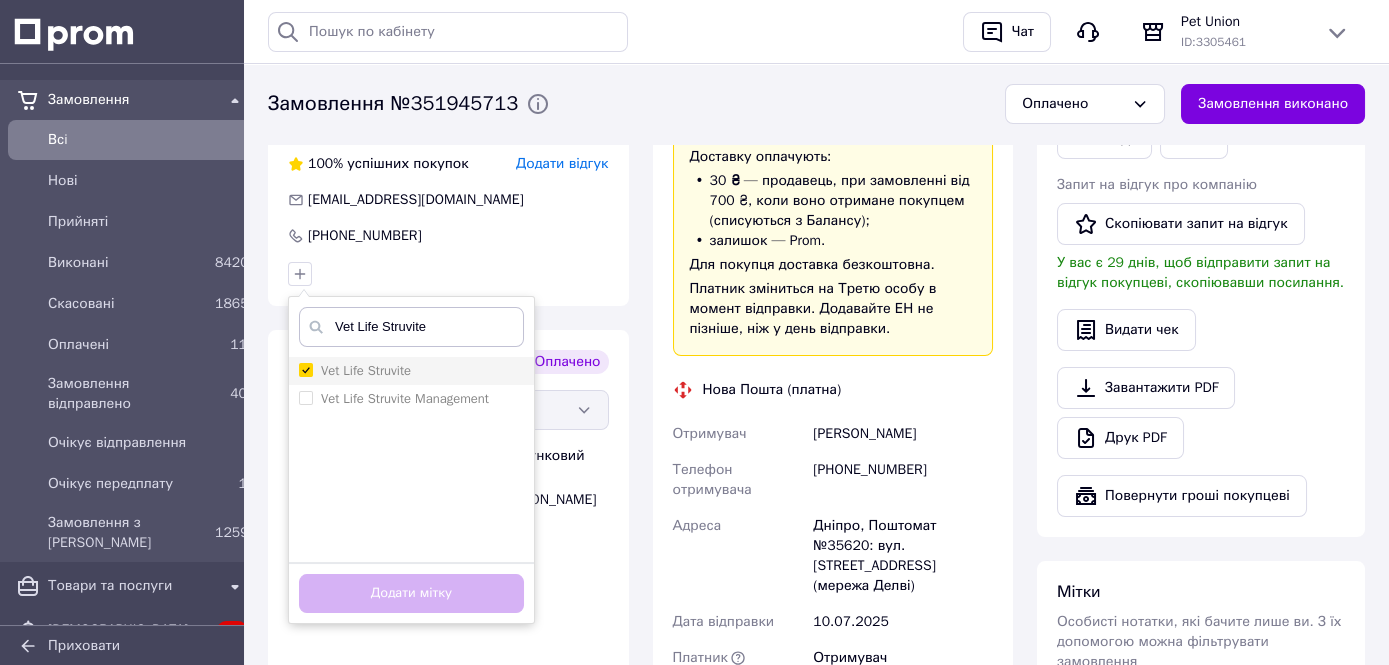 checkbox on "true" 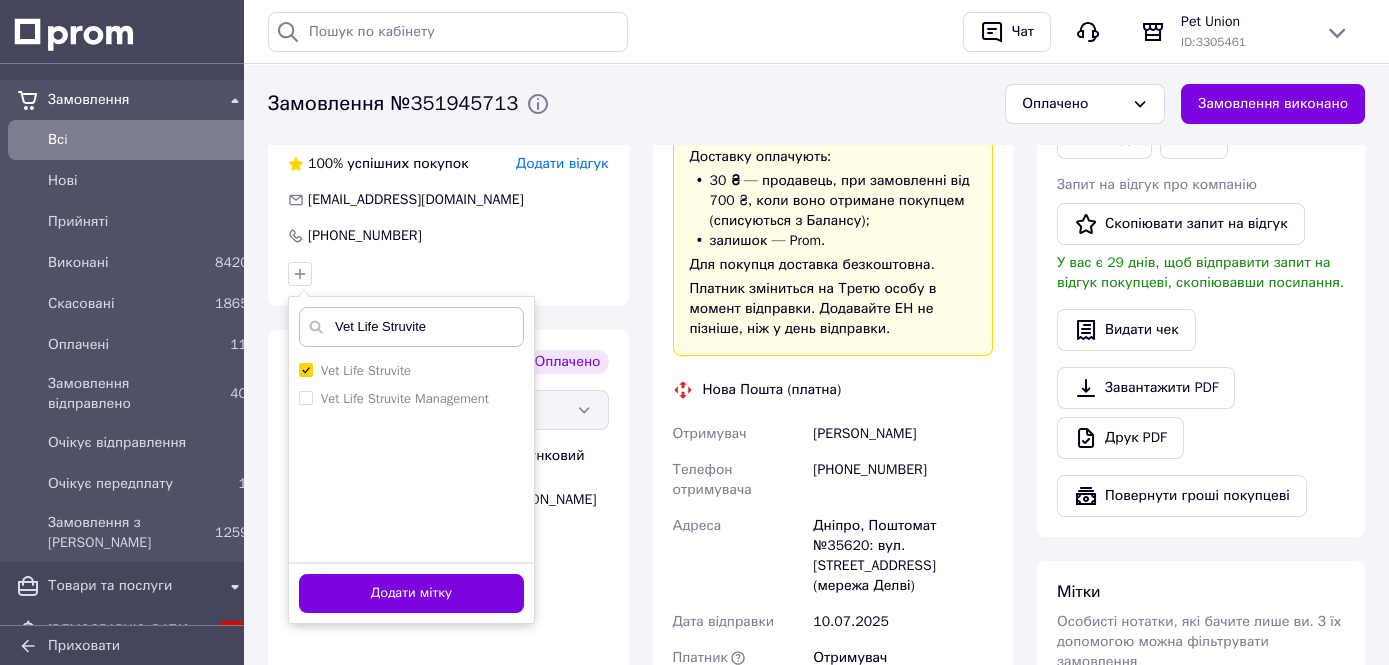 click on "Додати мітку" at bounding box center [411, 592] 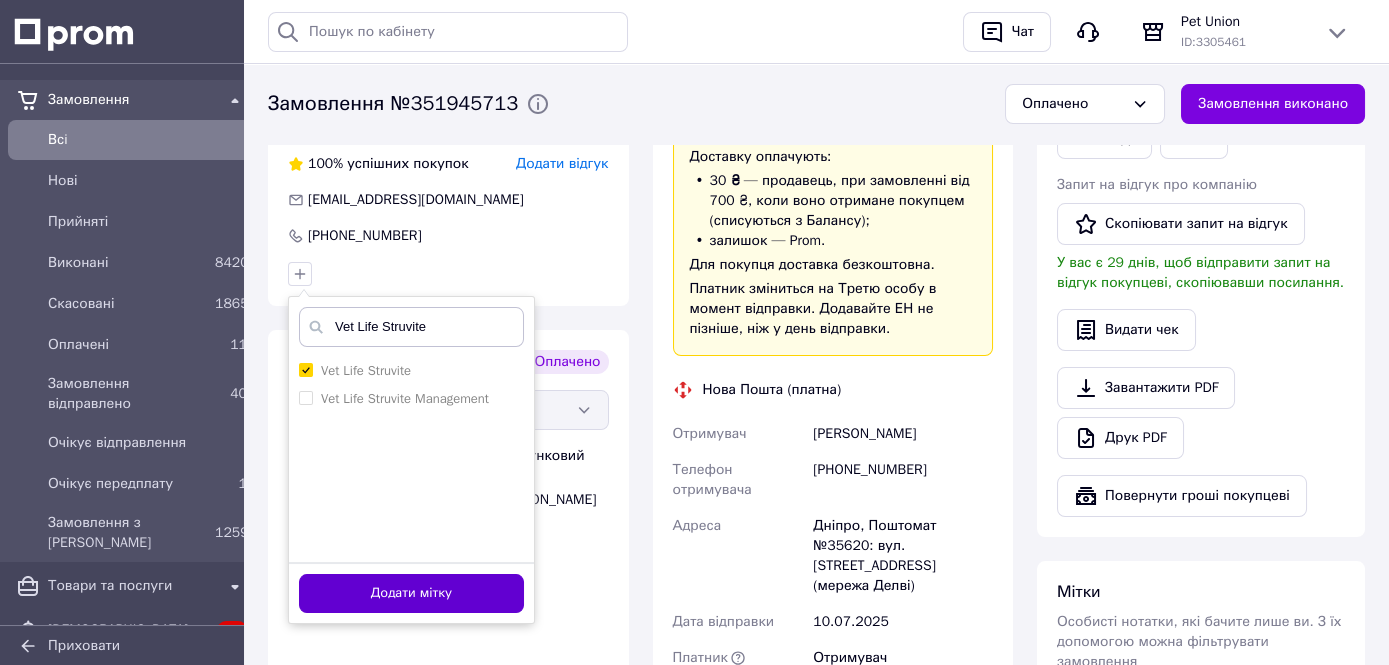 click on "Додати мітку" at bounding box center [411, 593] 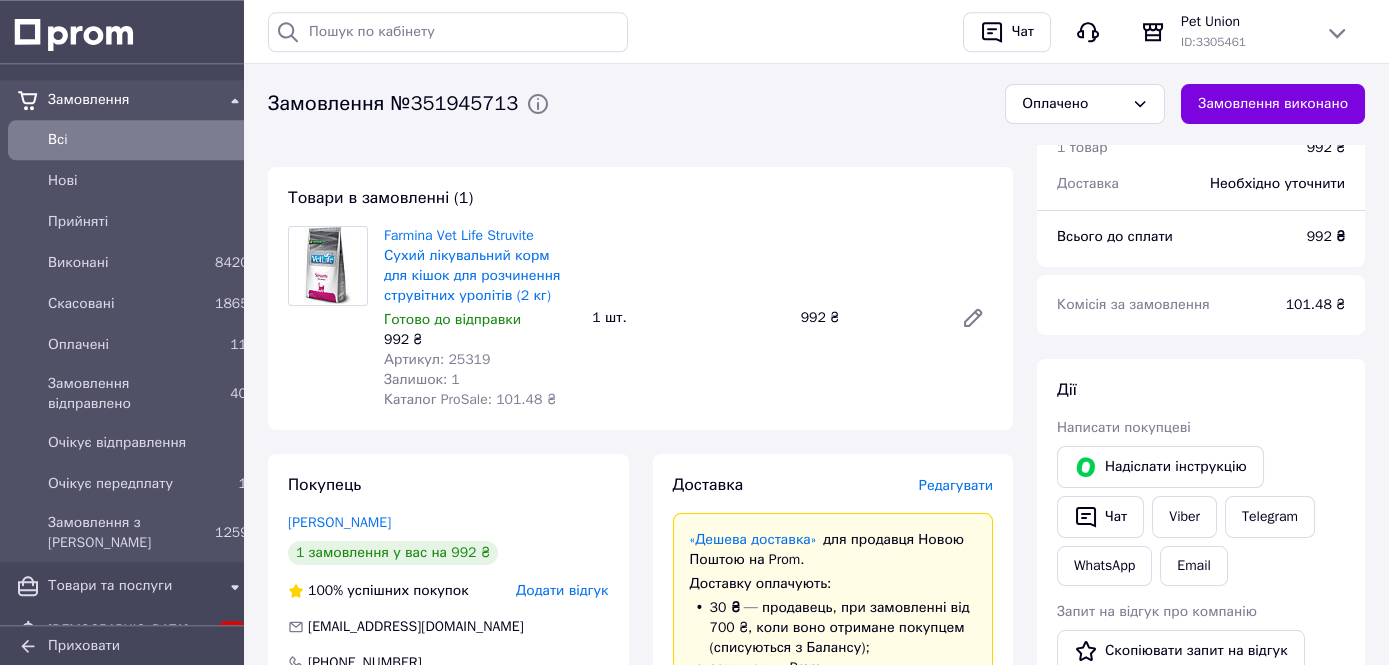 scroll, scrollTop: 0, scrollLeft: 0, axis: both 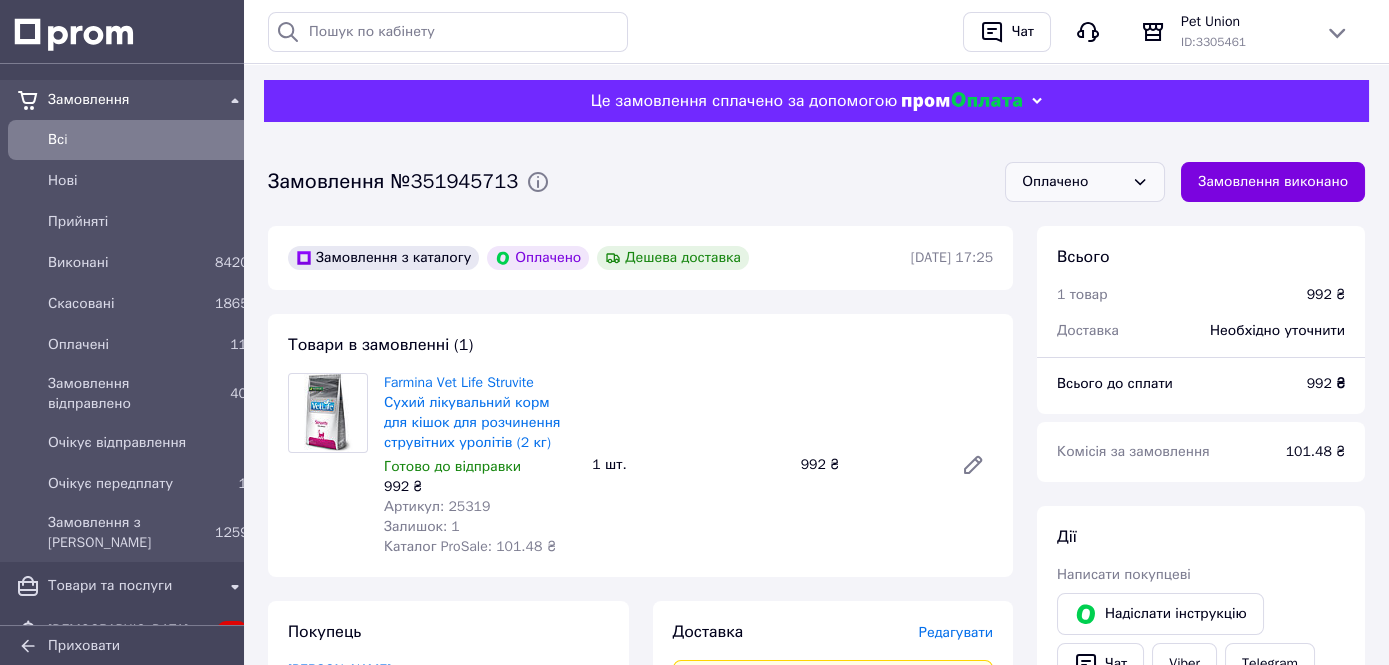 click 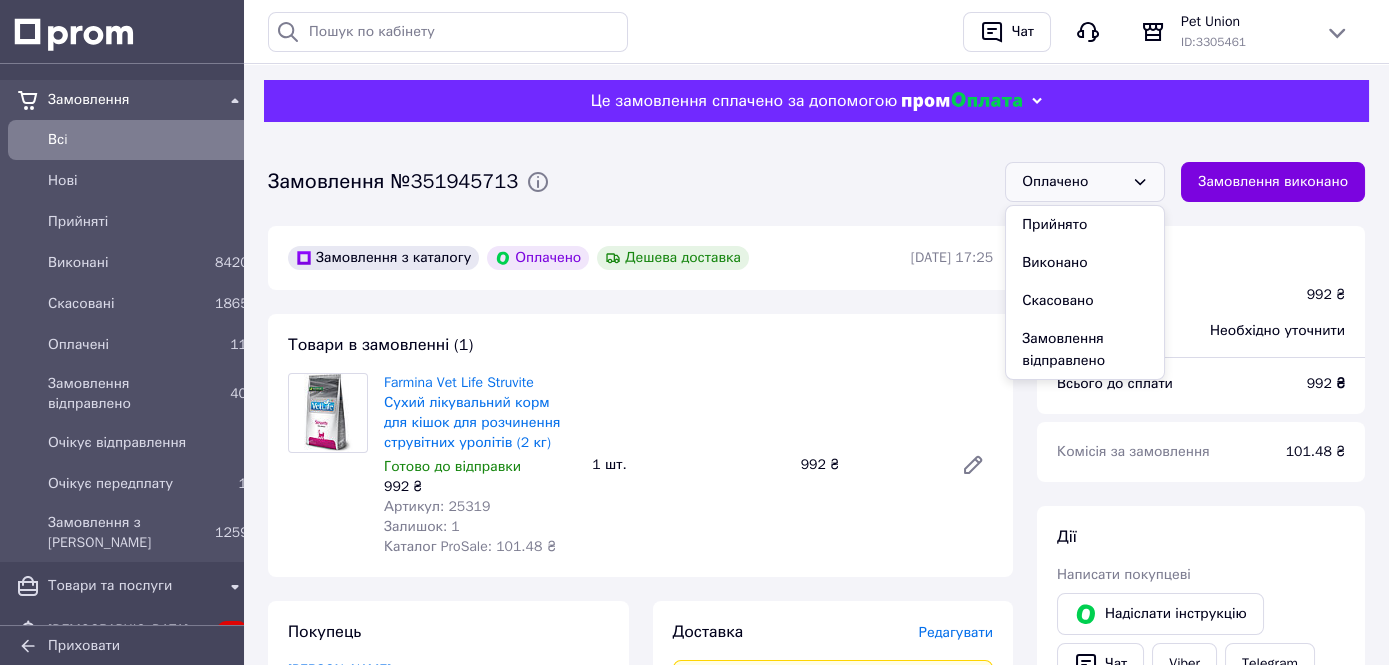 drag, startPoint x: 1040, startPoint y: 427, endPoint x: 1028, endPoint y: 455, distance: 30.463093 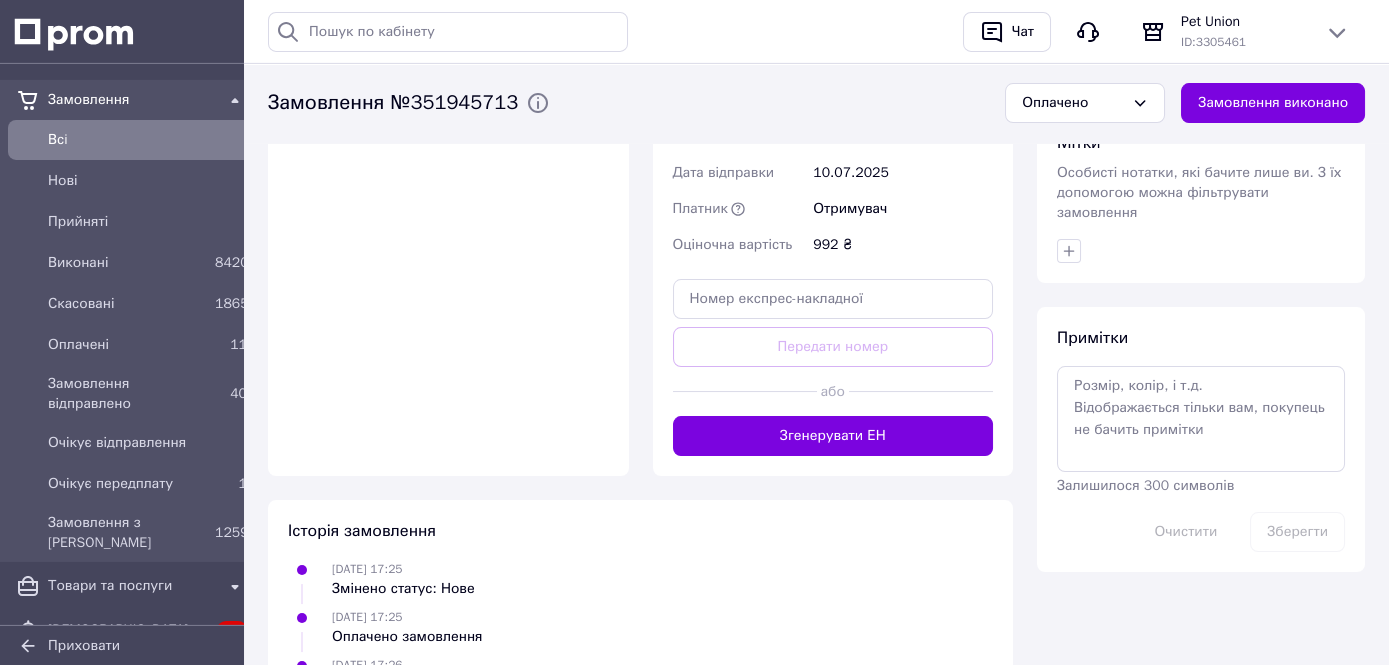 scroll, scrollTop: 1033, scrollLeft: 0, axis: vertical 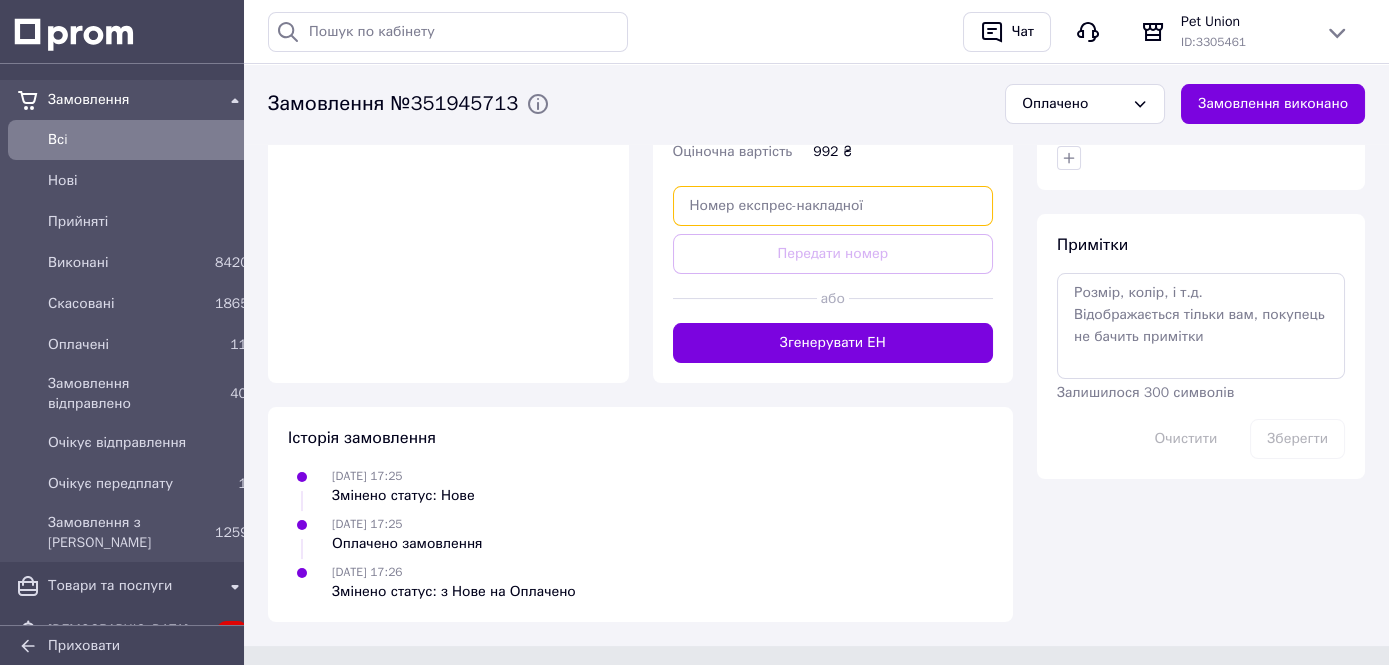 click at bounding box center (833, 206) 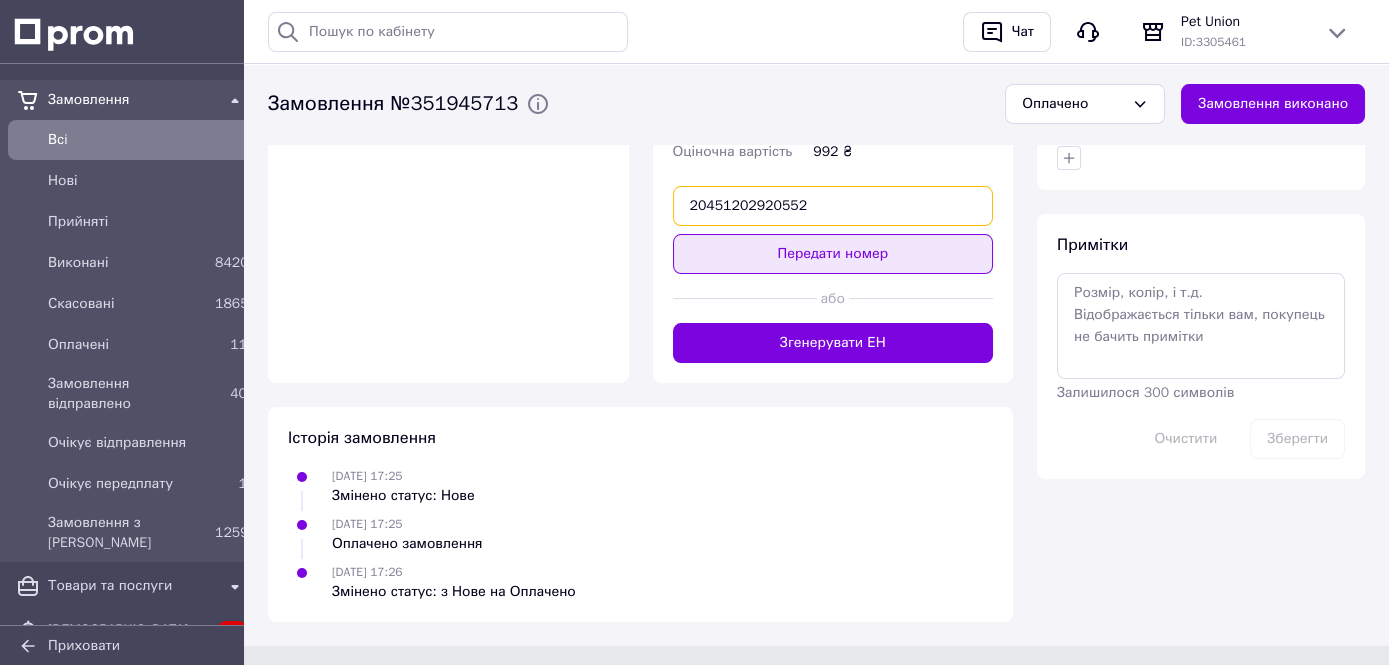 type on "20451202920552" 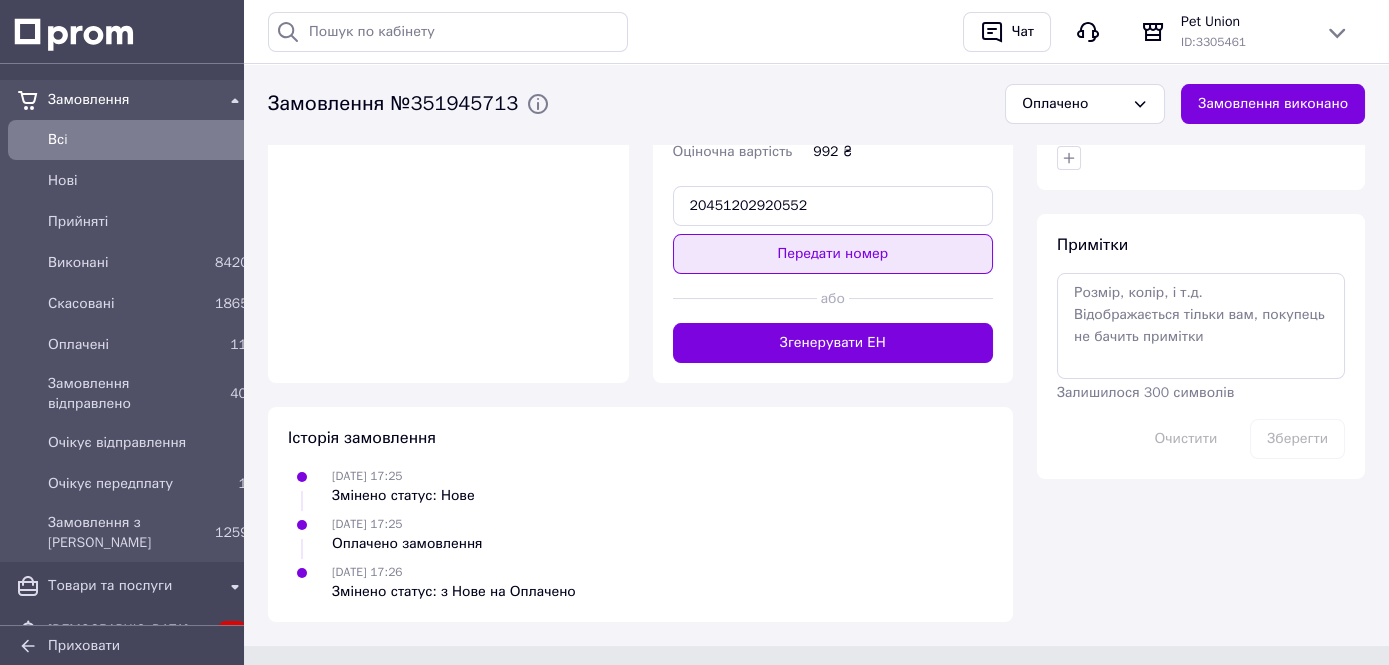 click on "Передати номер" at bounding box center (833, 254) 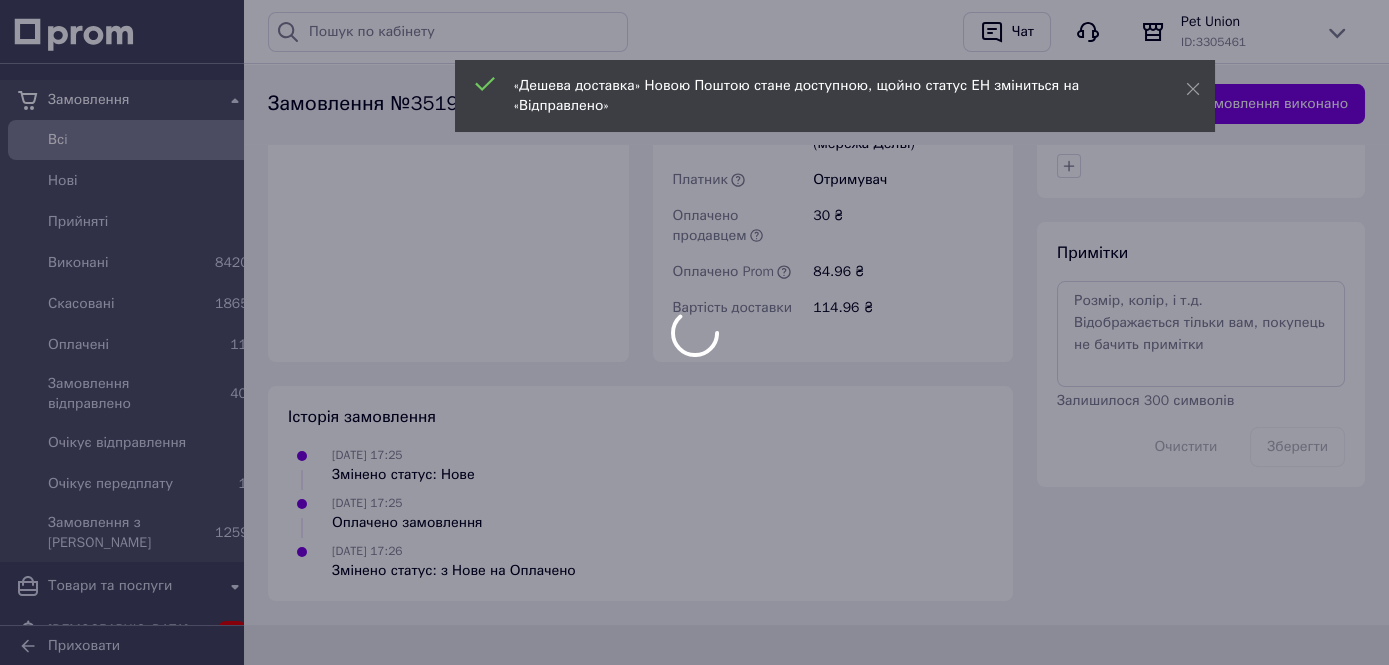 scroll, scrollTop: 1073, scrollLeft: 0, axis: vertical 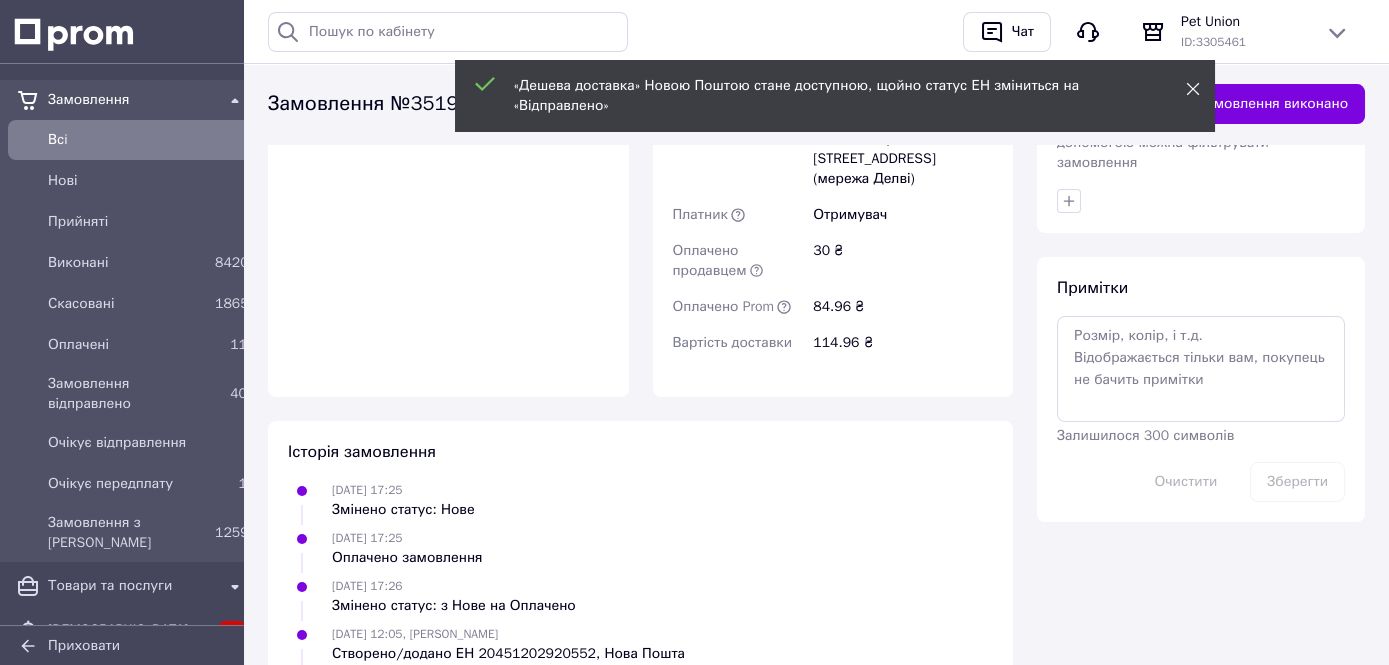click 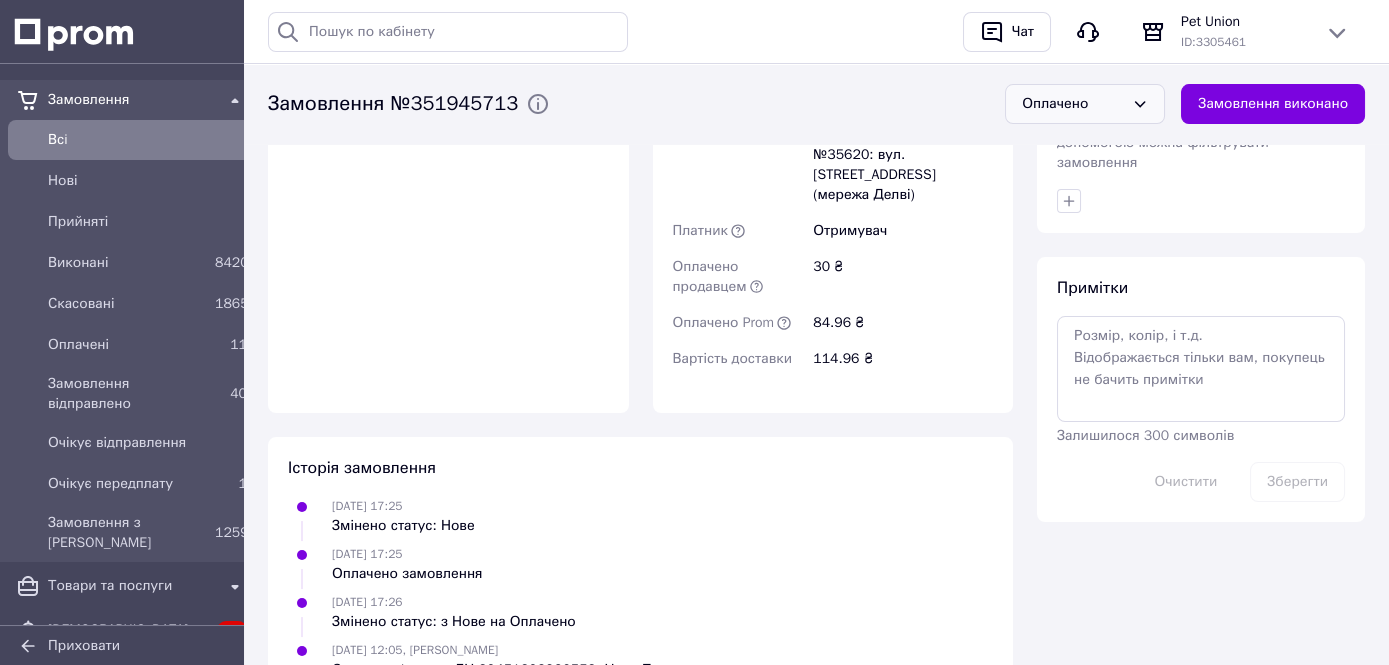 drag, startPoint x: 1153, startPoint y: 104, endPoint x: 1150, endPoint y: 117, distance: 13.341664 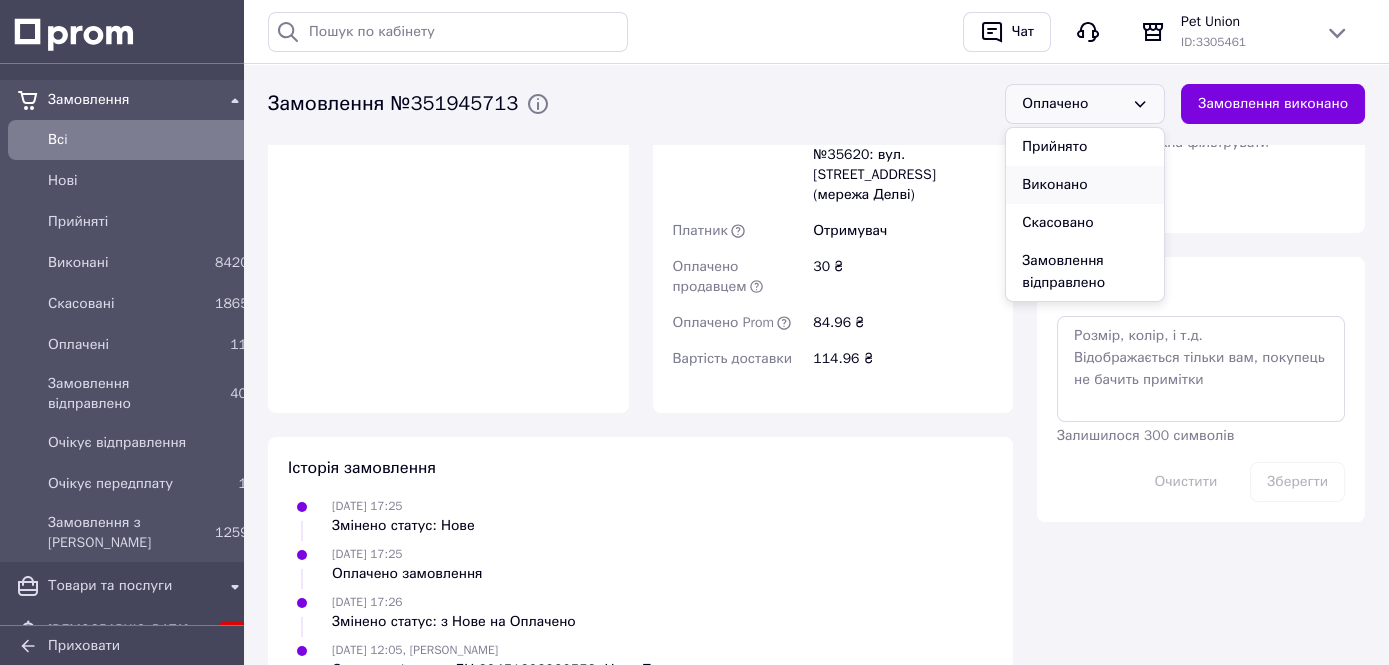 scroll, scrollTop: 122, scrollLeft: 0, axis: vertical 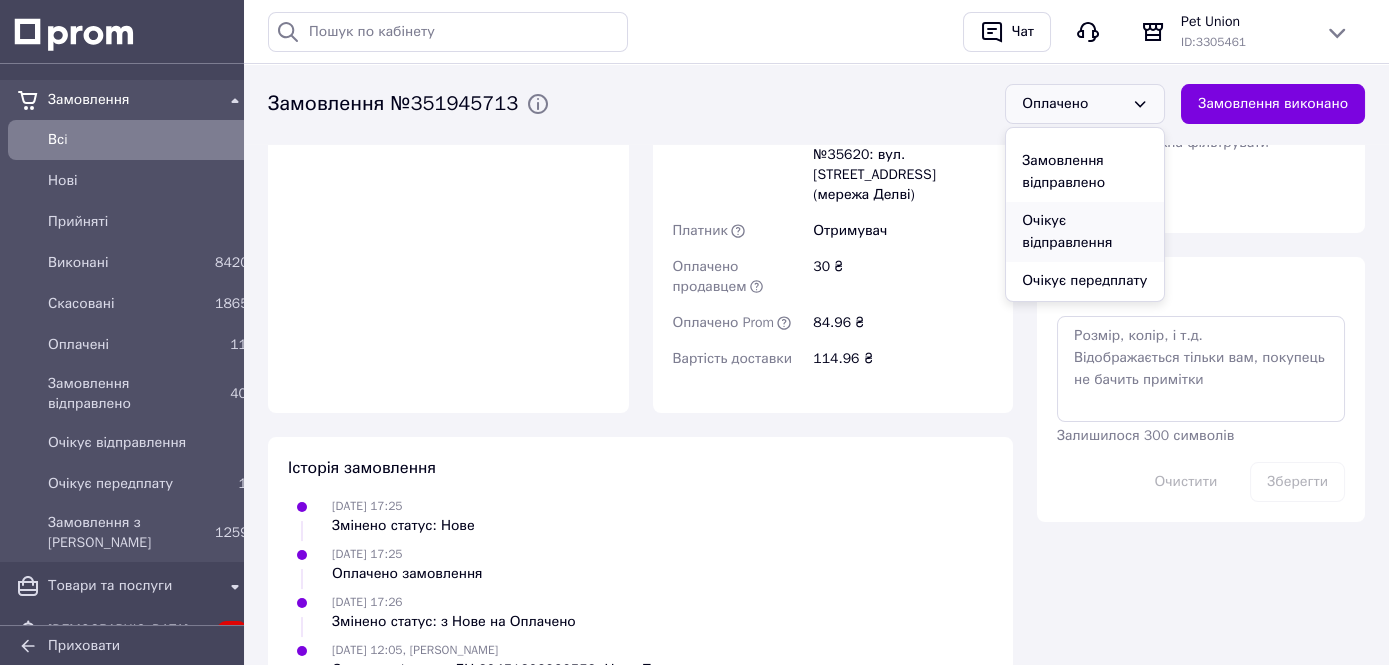 click on "Очікує відправлення" at bounding box center (1085, 232) 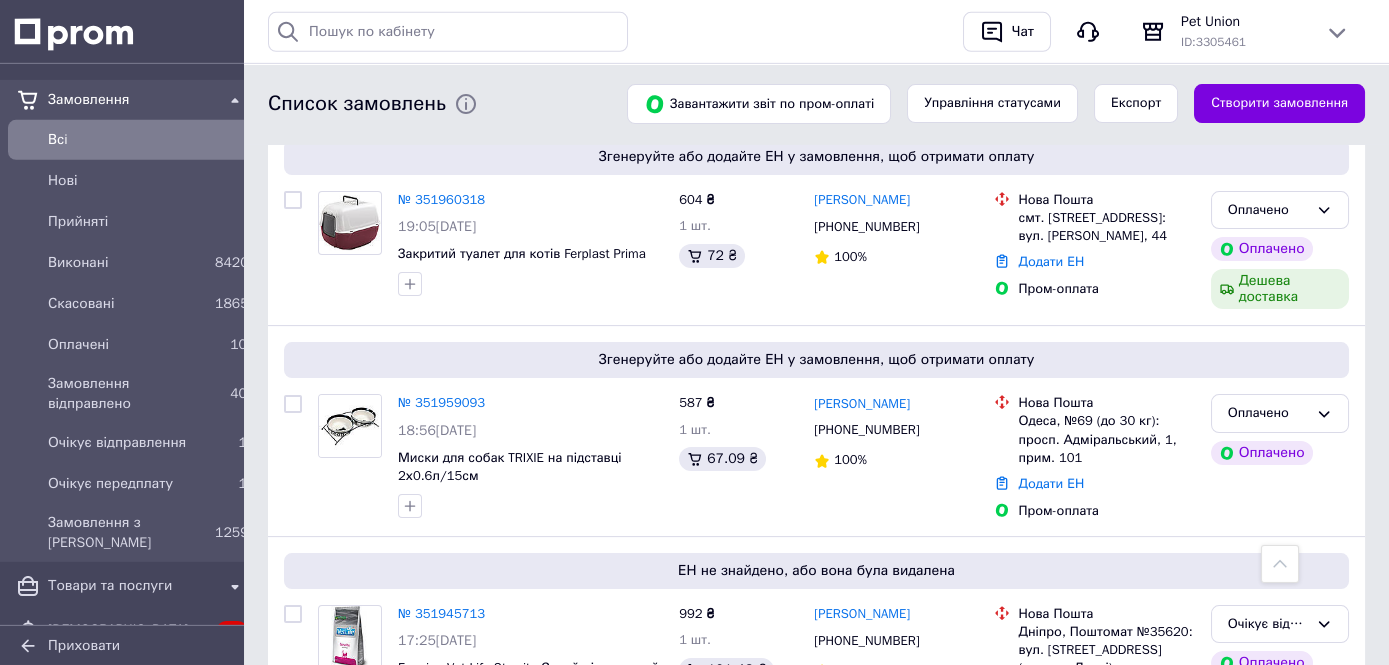 scroll, scrollTop: 1971, scrollLeft: 0, axis: vertical 